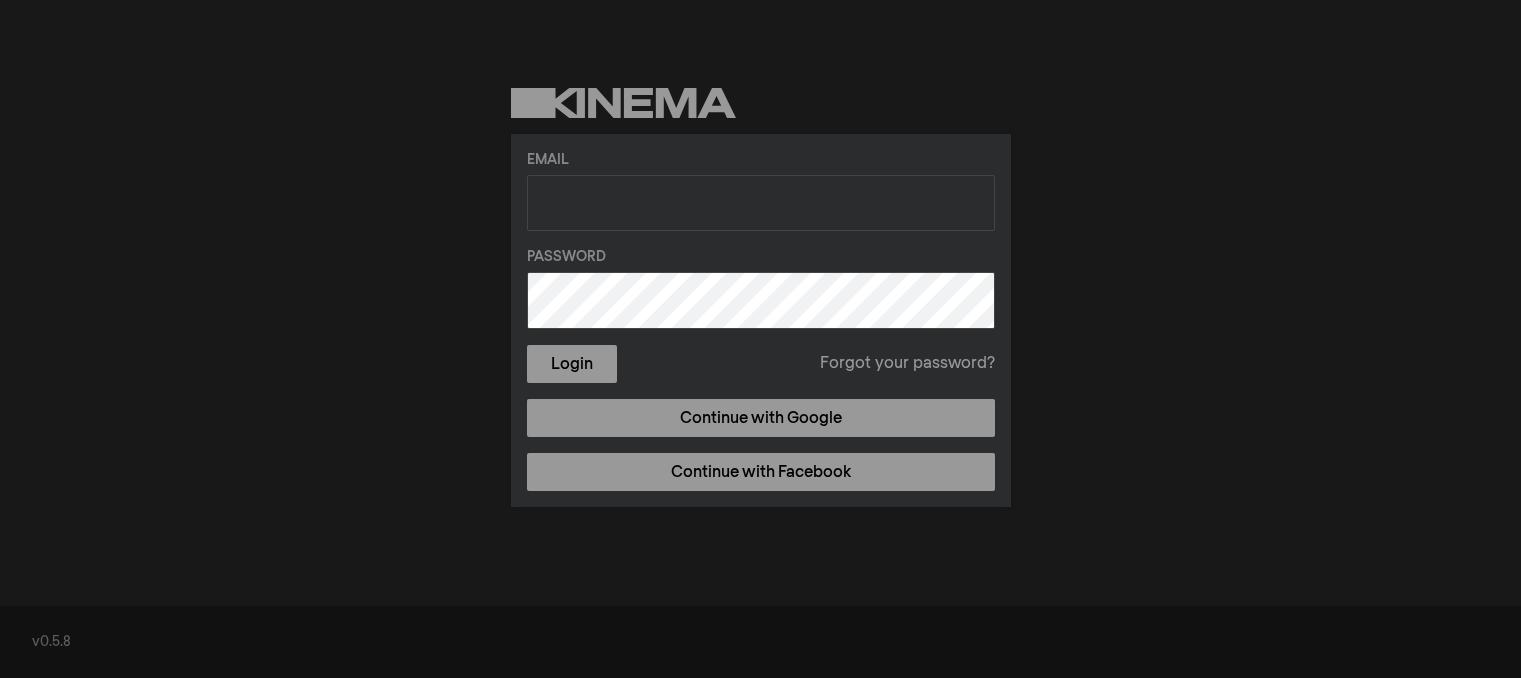 scroll, scrollTop: 0, scrollLeft: 0, axis: both 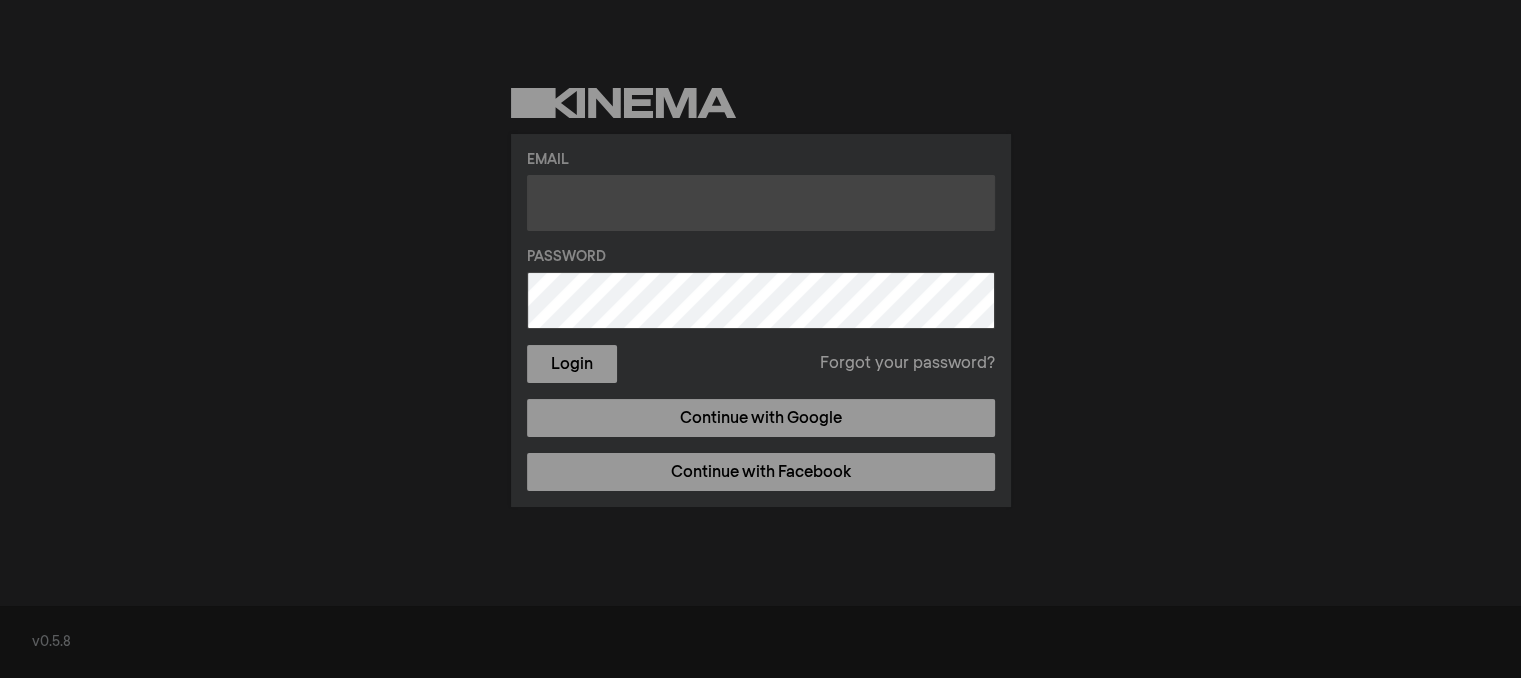 click at bounding box center (761, 203) 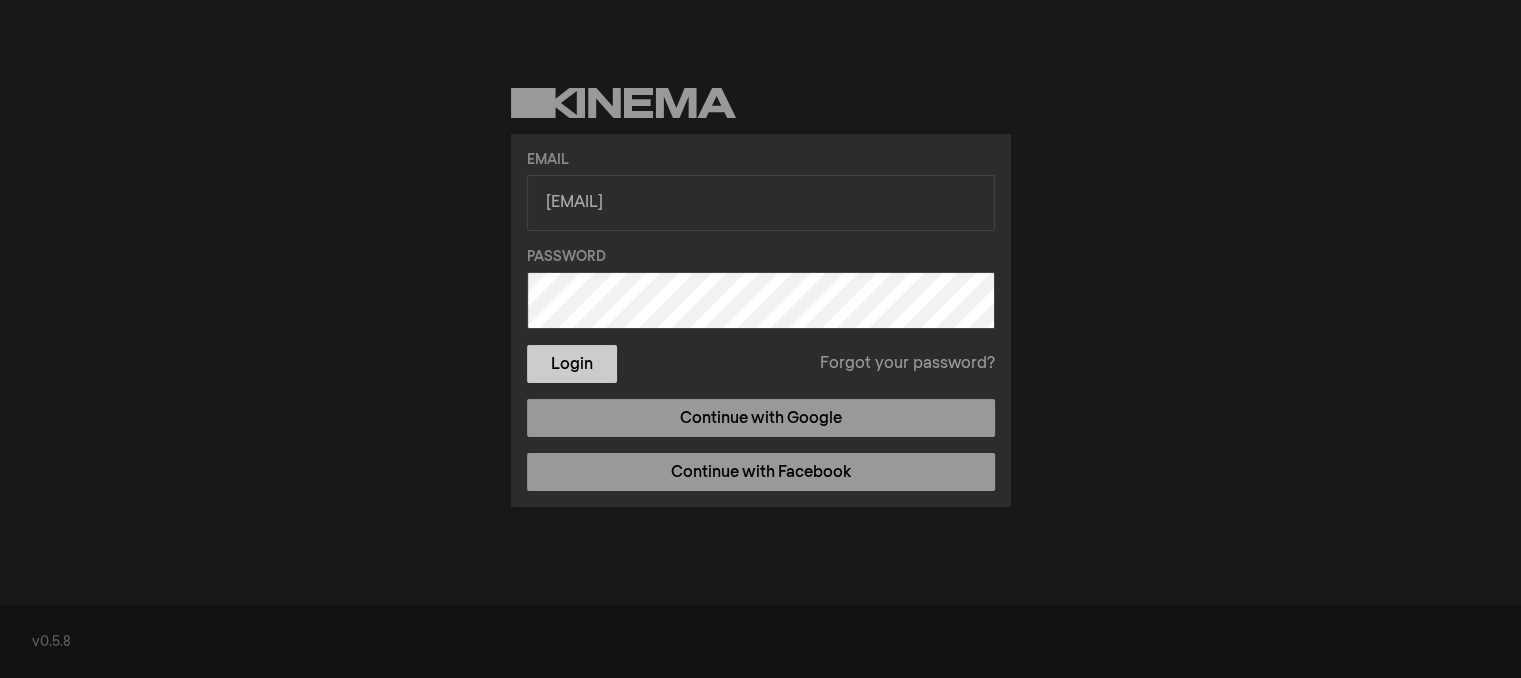 click on "Login" at bounding box center [572, 364] 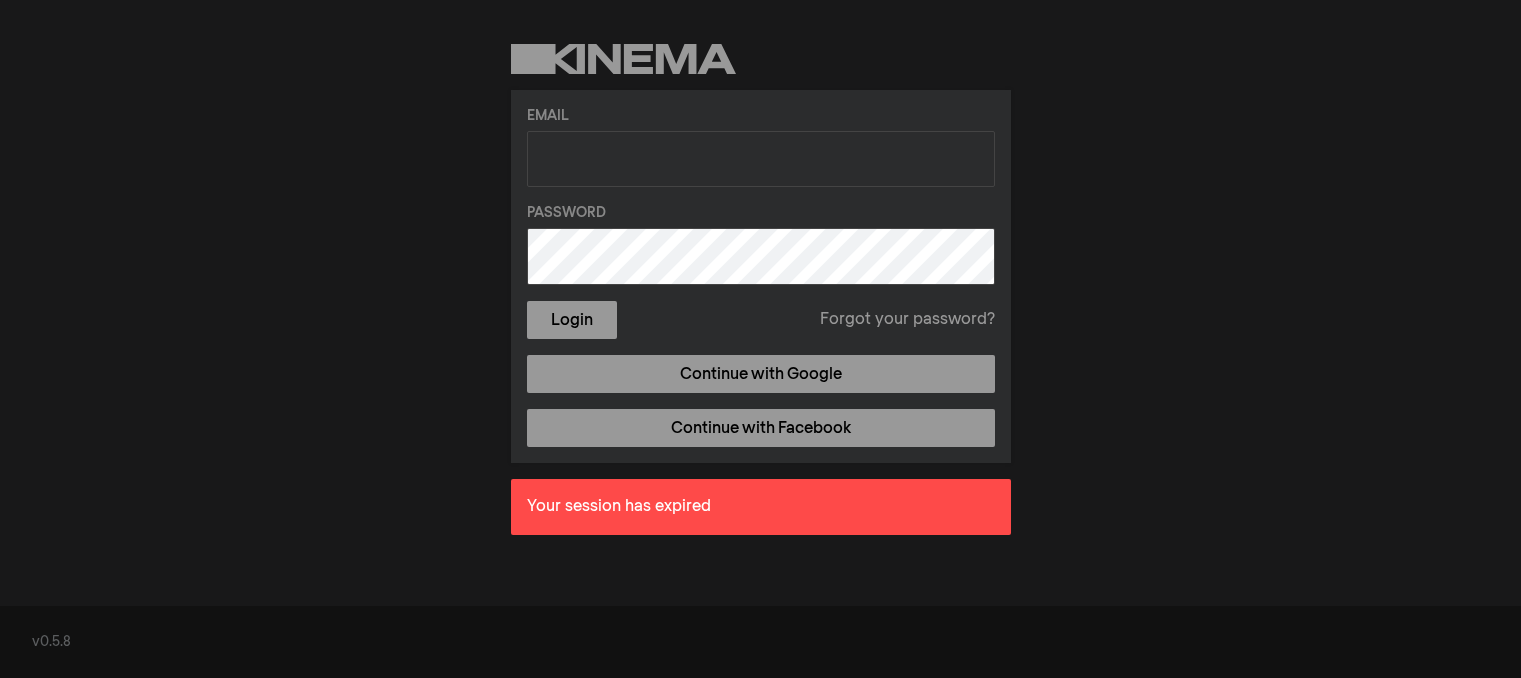 scroll, scrollTop: 0, scrollLeft: 0, axis: both 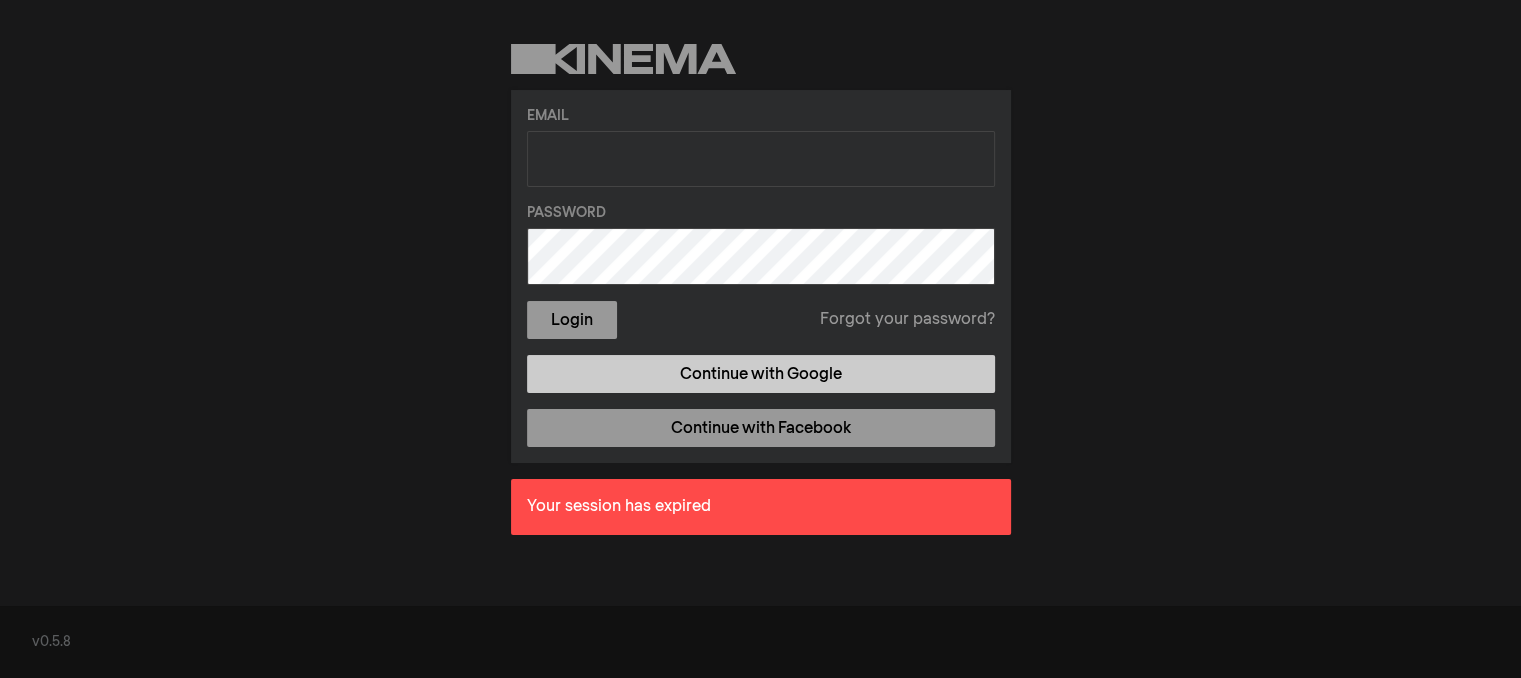 click on "Continue with Google" at bounding box center [761, 374] 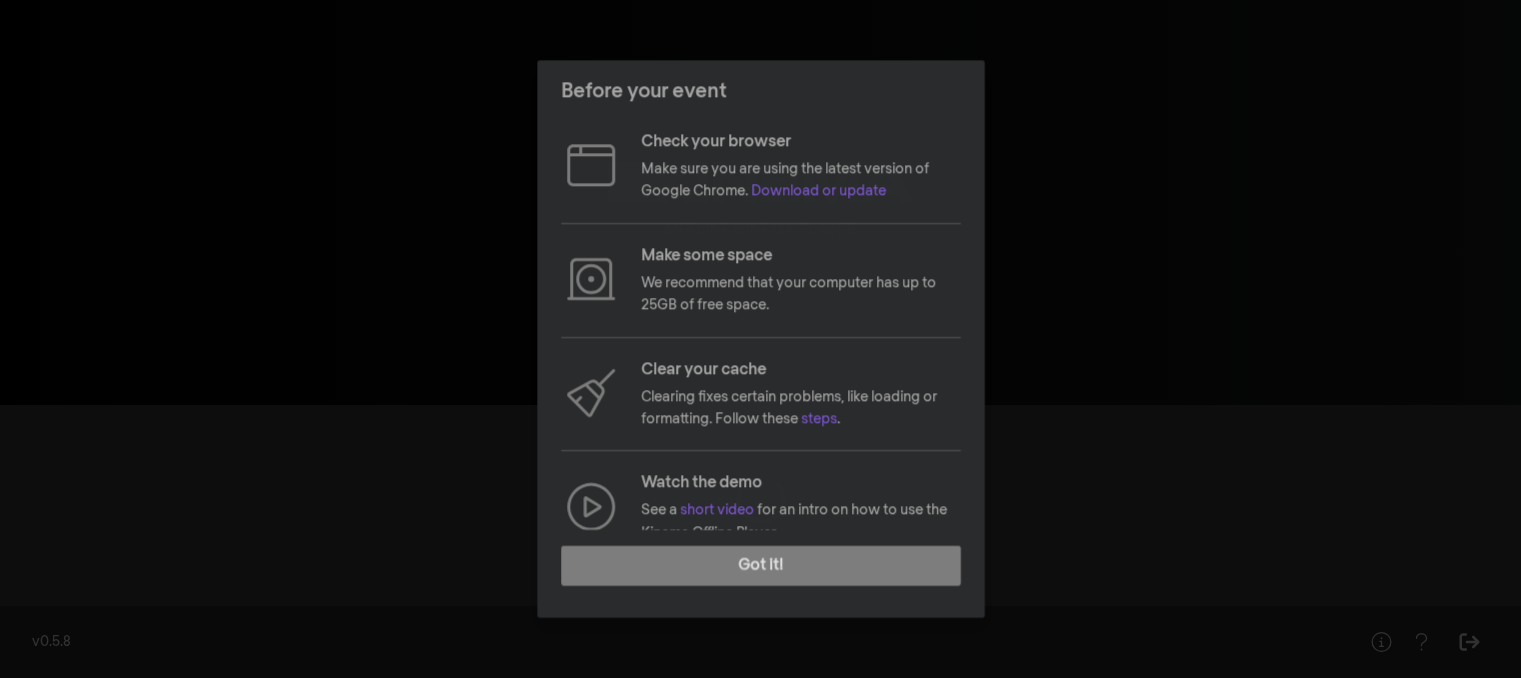scroll, scrollTop: 0, scrollLeft: 0, axis: both 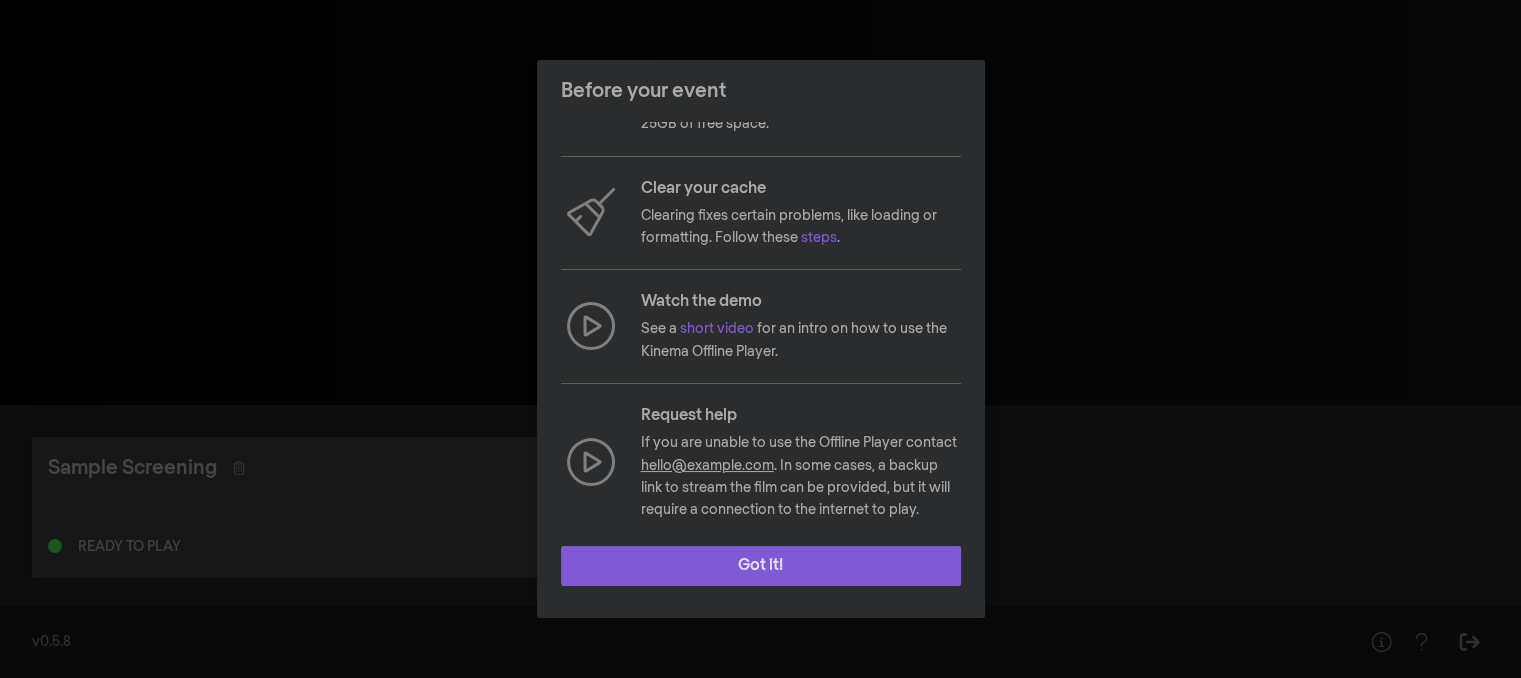 click on "Got it!" at bounding box center (761, 566) 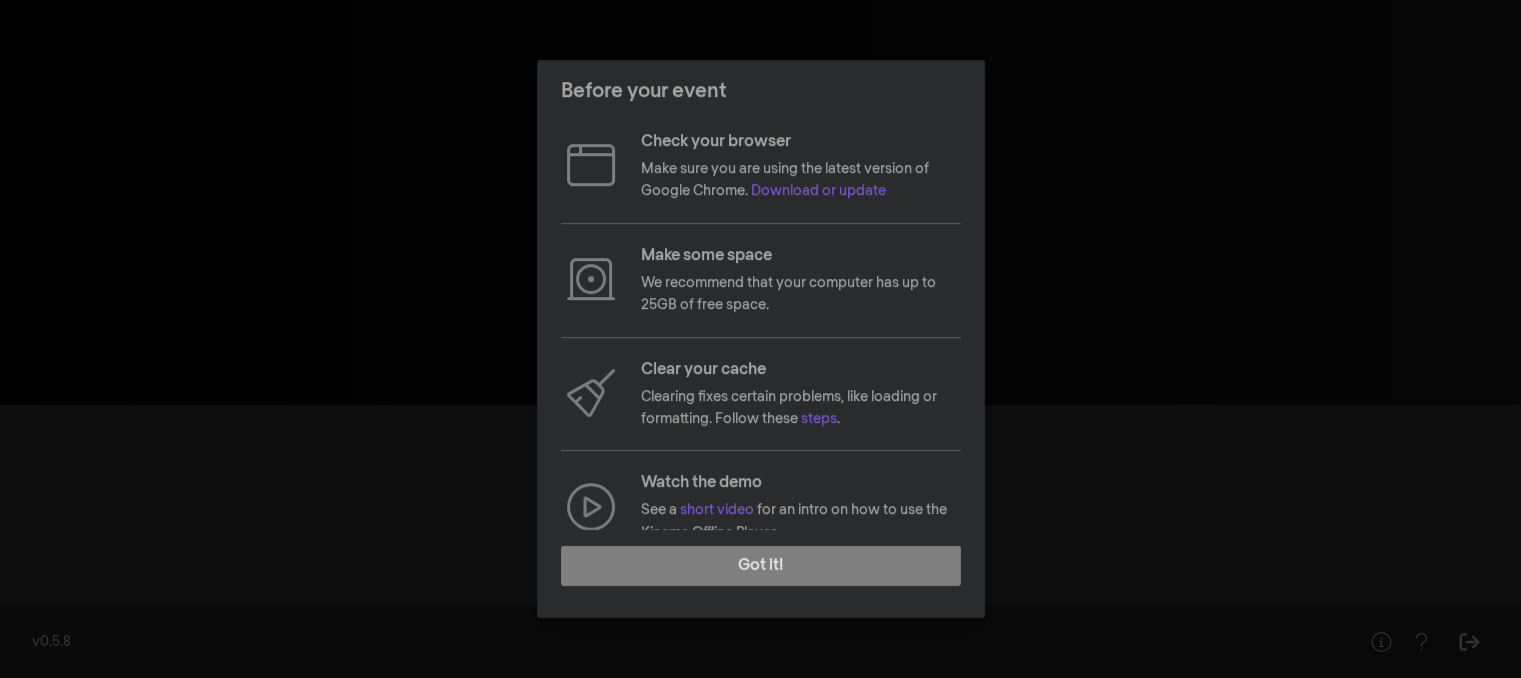 scroll, scrollTop: 0, scrollLeft: 0, axis: both 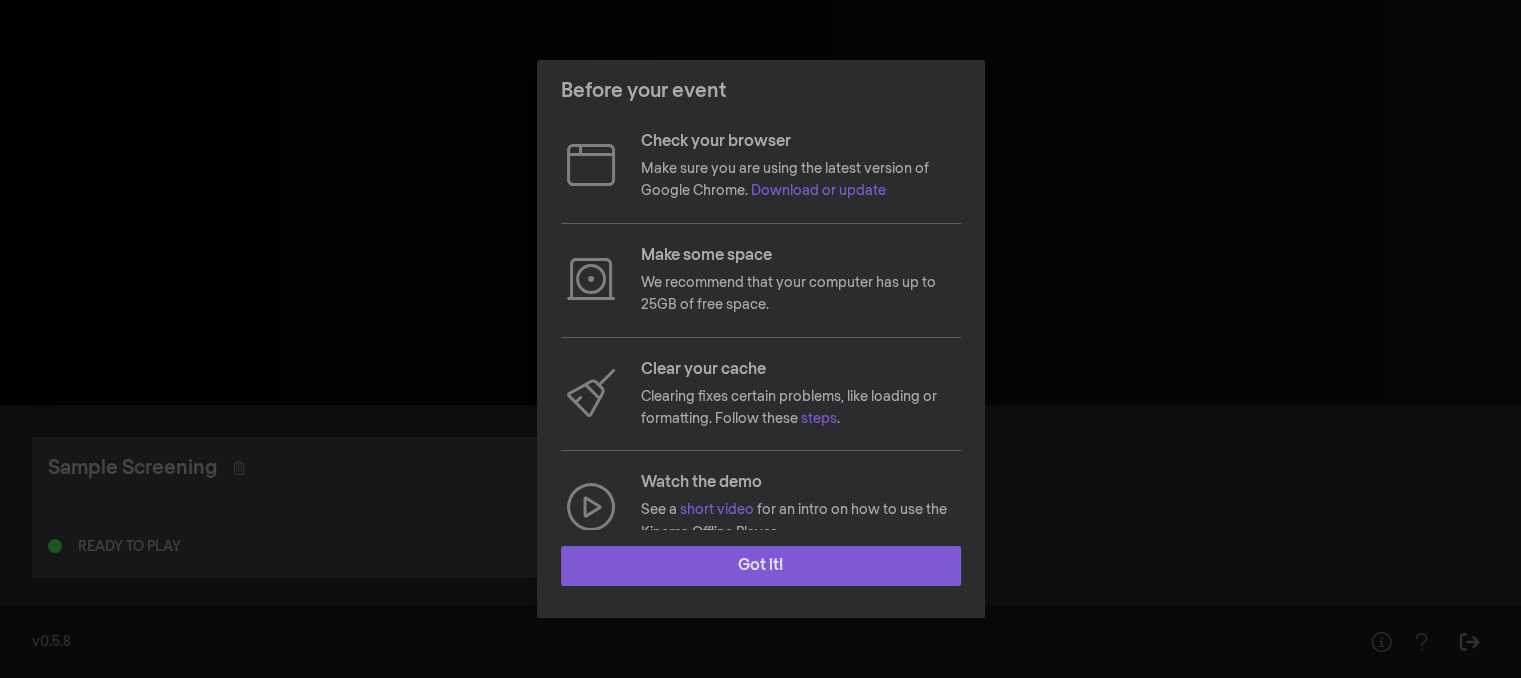 click on "Got it!" at bounding box center [761, 566] 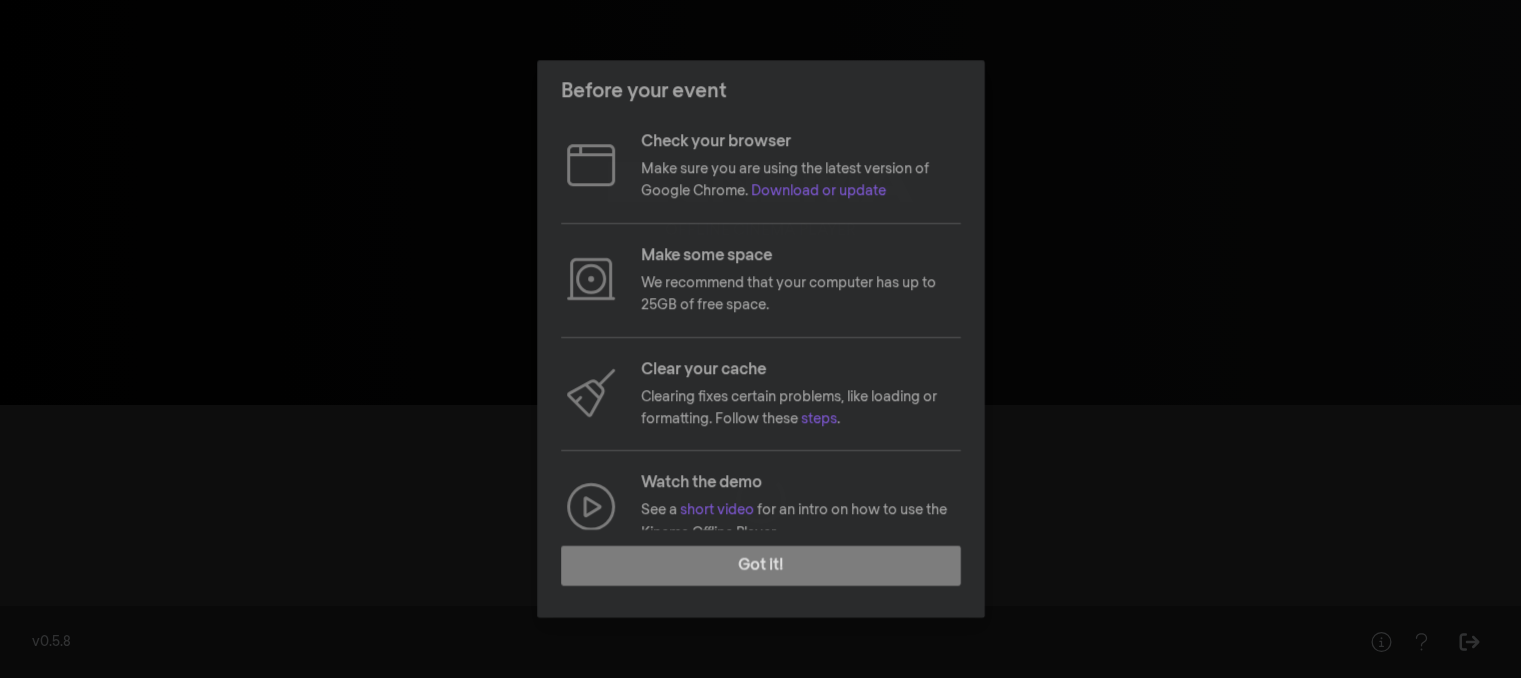 scroll, scrollTop: 0, scrollLeft: 0, axis: both 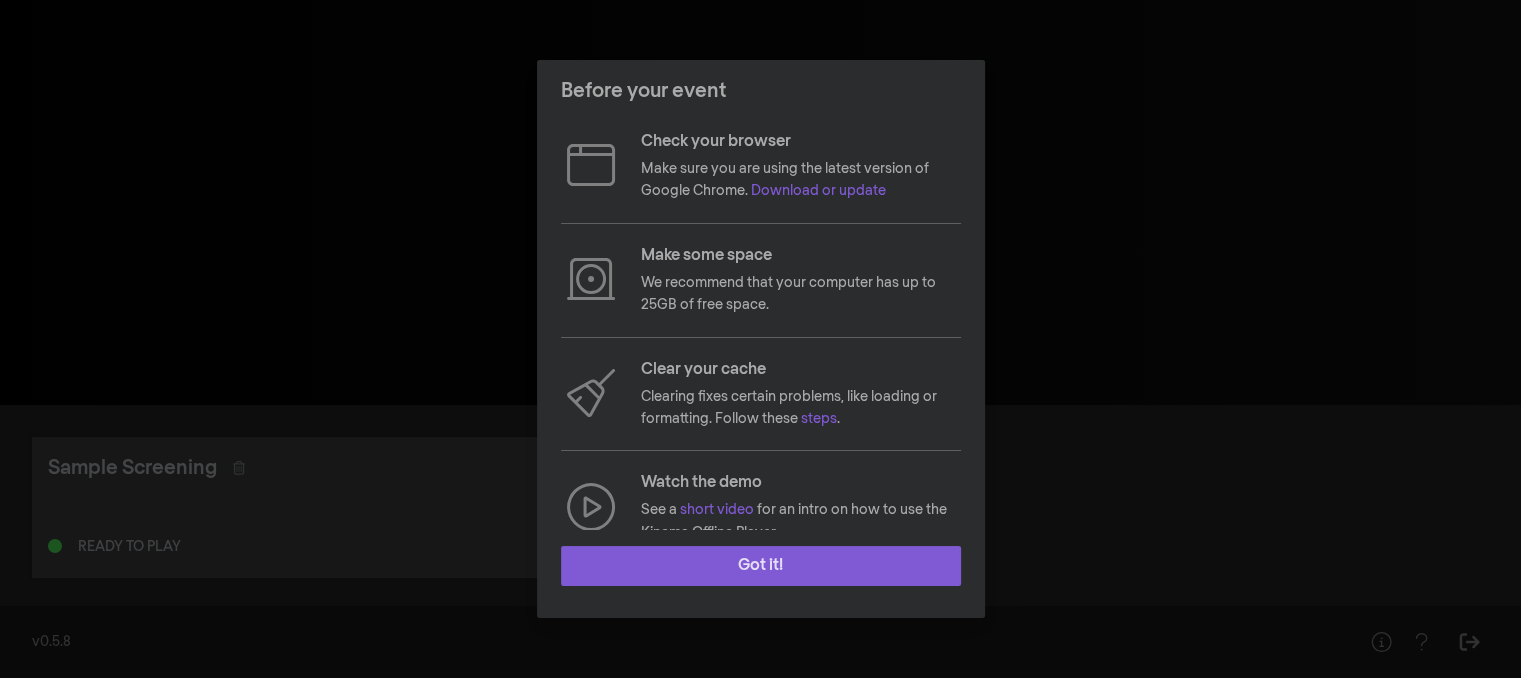 click on "Got it!" at bounding box center [761, 566] 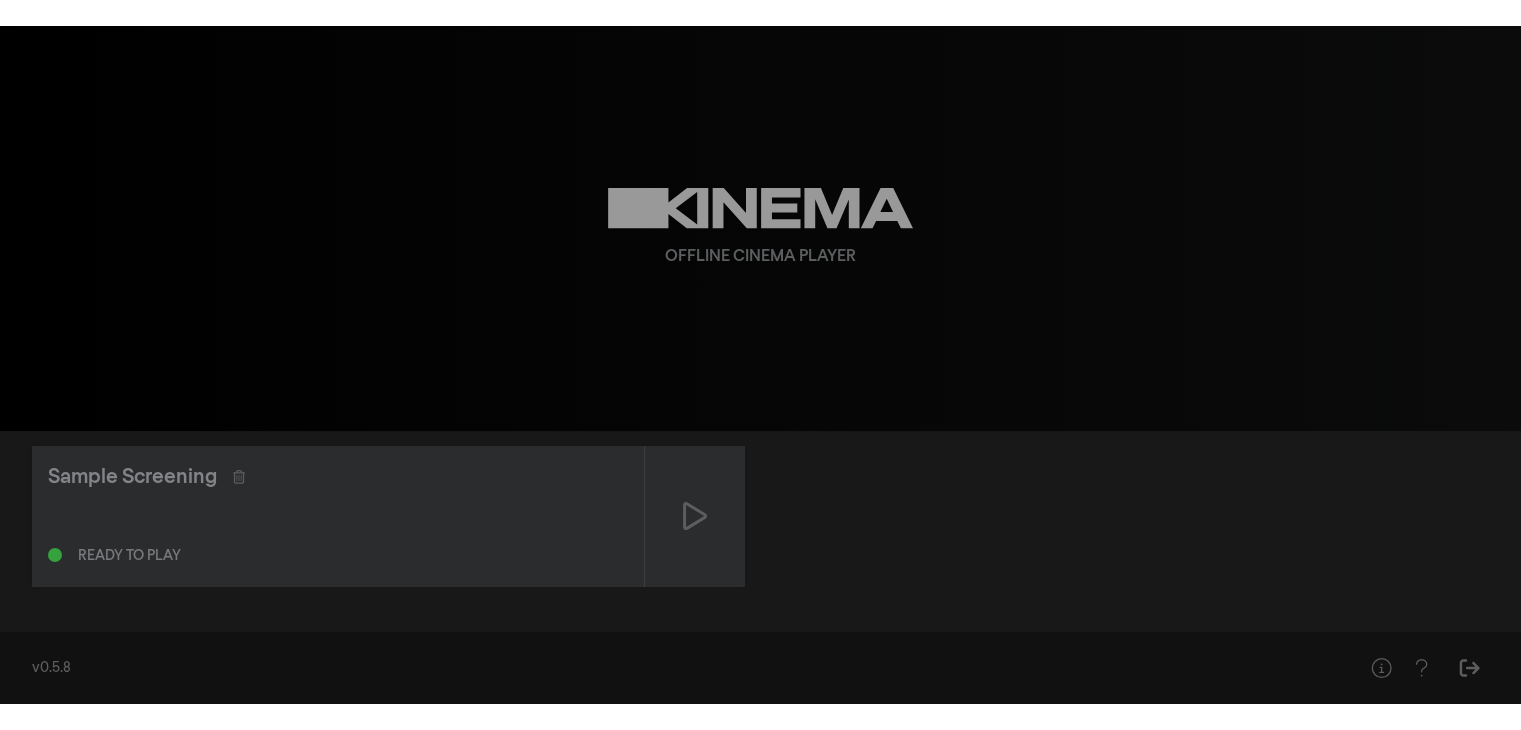 scroll, scrollTop: 0, scrollLeft: 0, axis: both 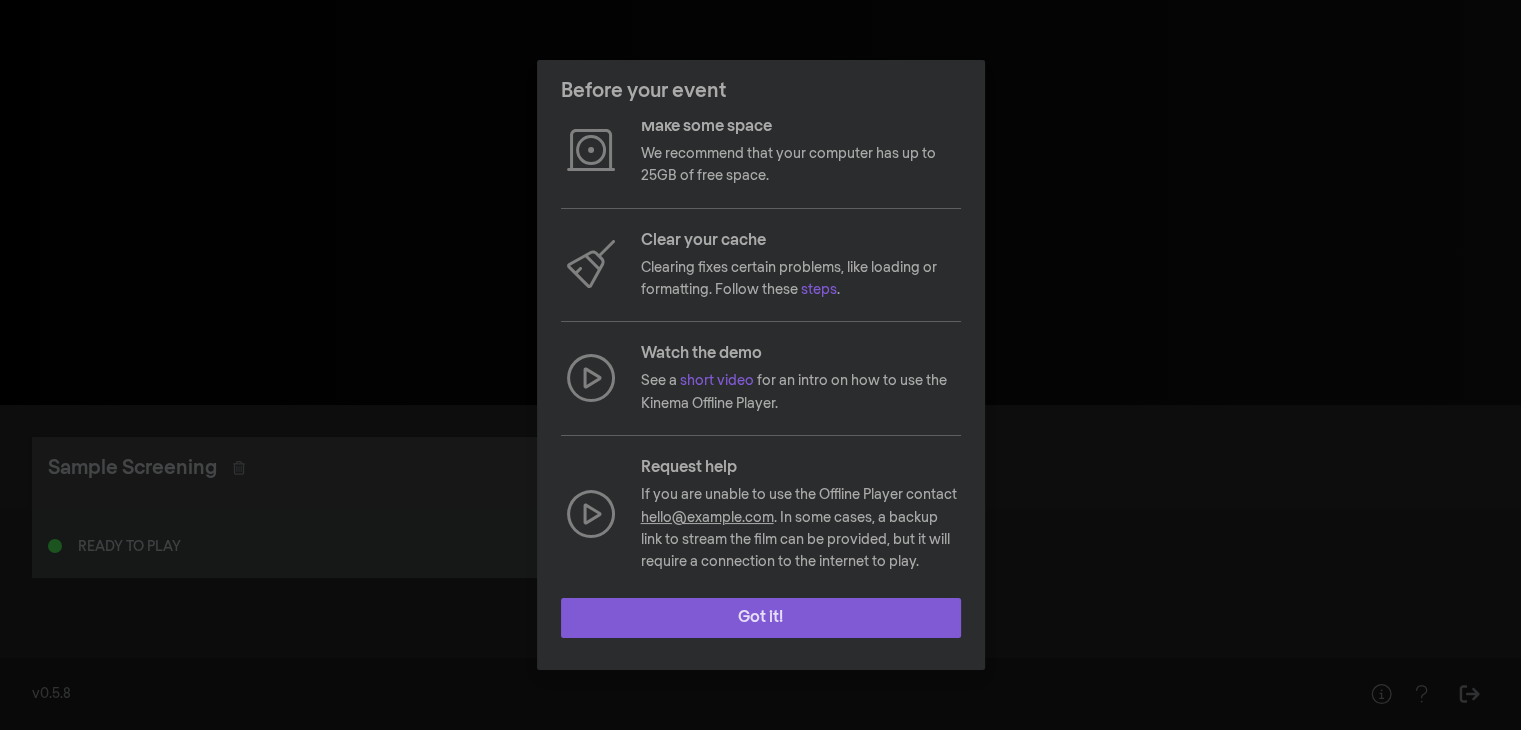 click on "Got it!" at bounding box center [761, 618] 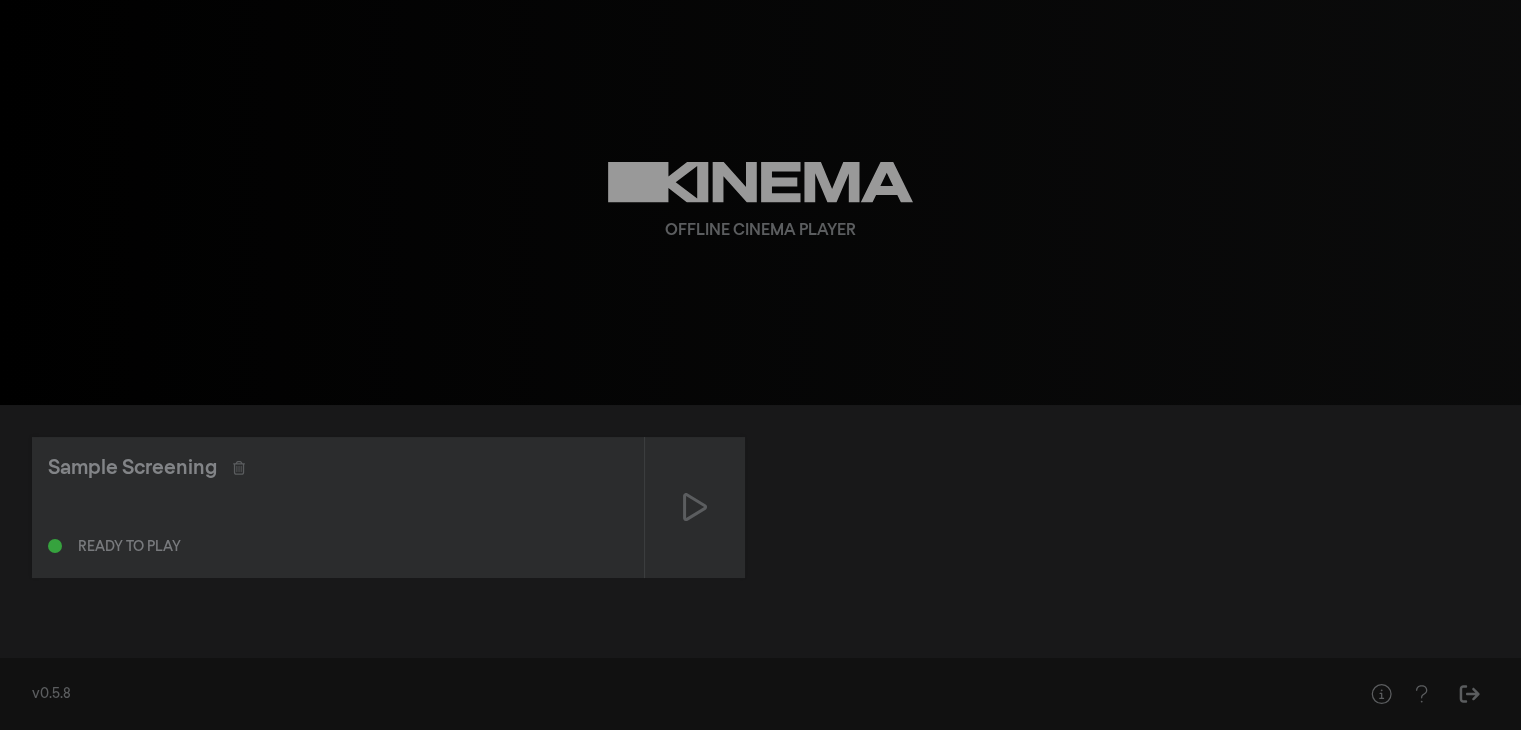 click at bounding box center [275, 468] 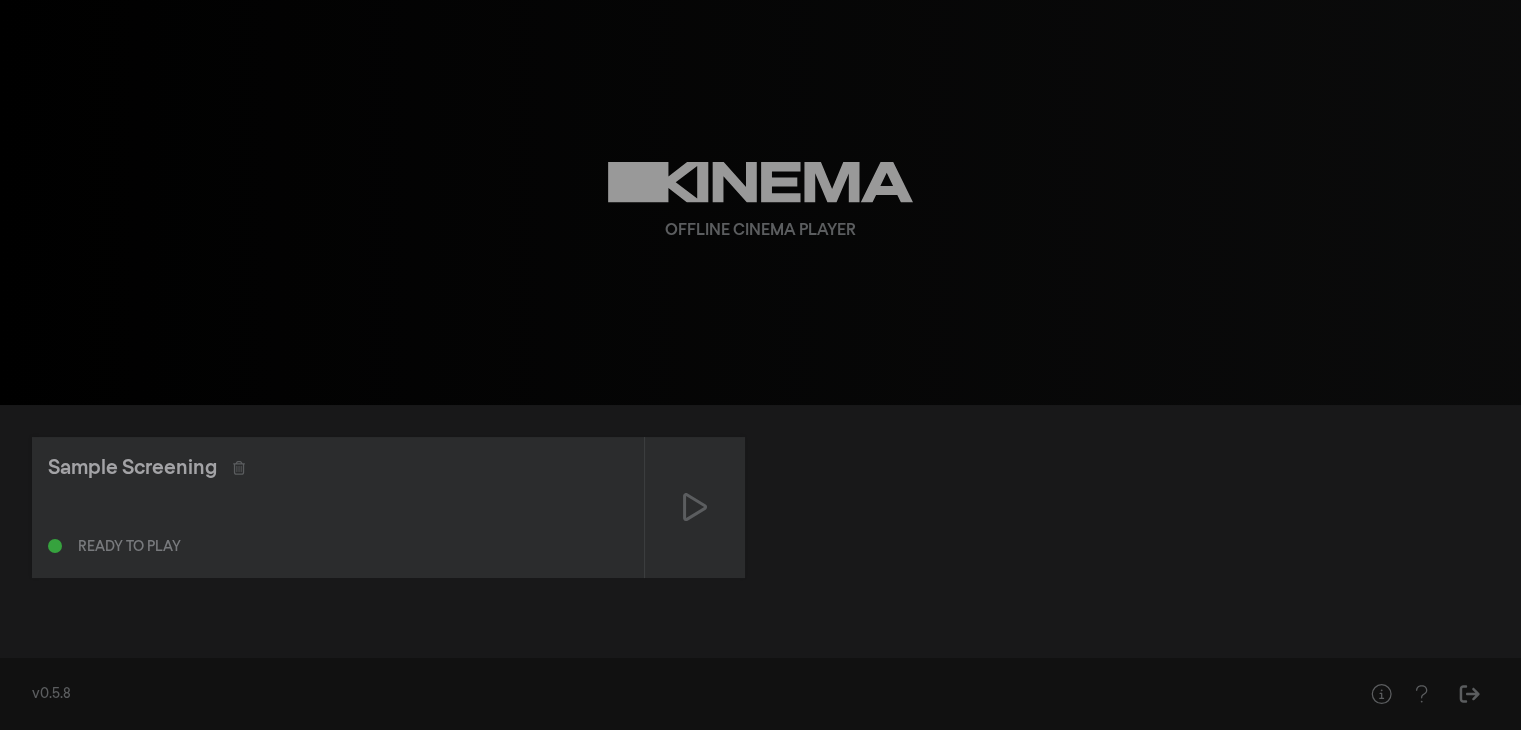 click on "Sample Screening" at bounding box center (132, 468) 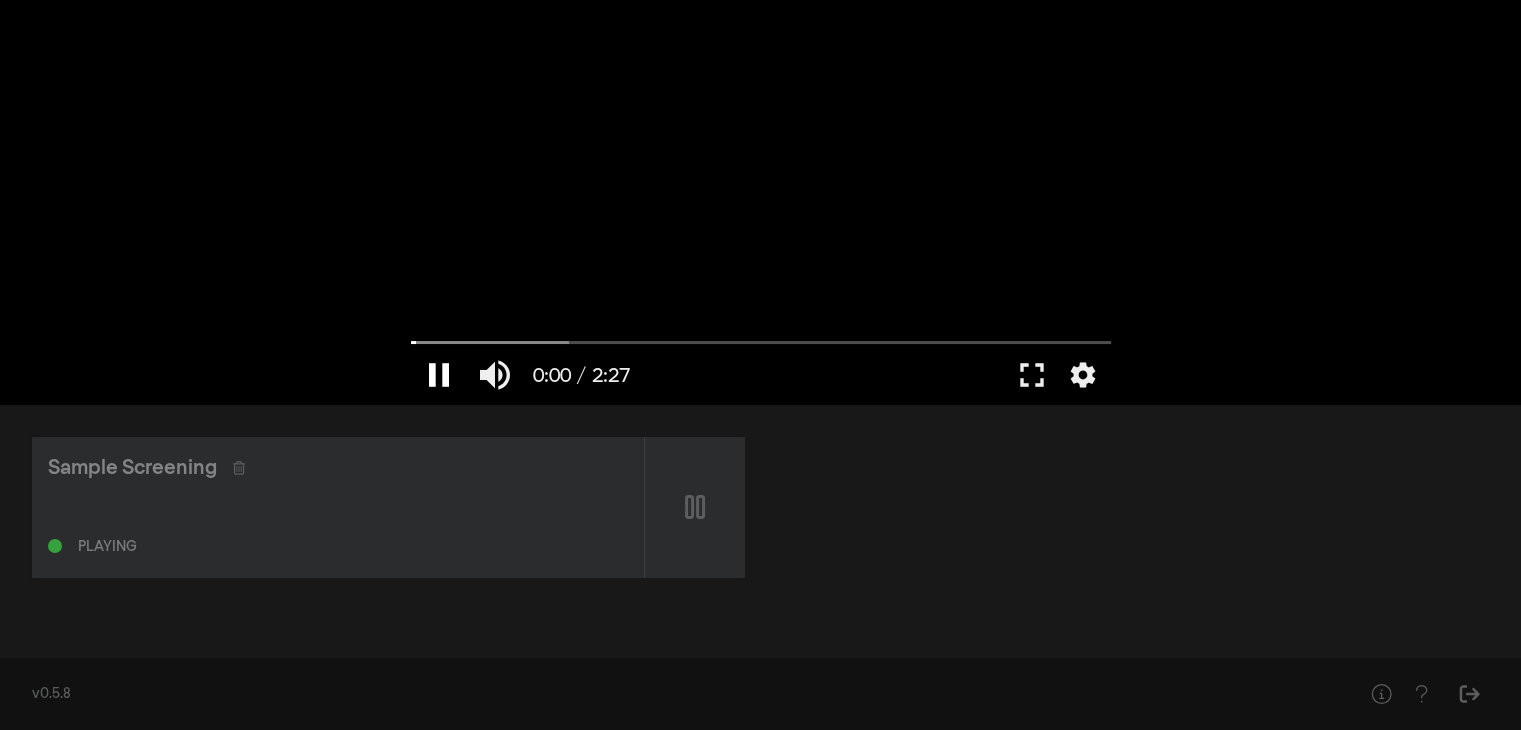 click on "pause" at bounding box center (439, 375) 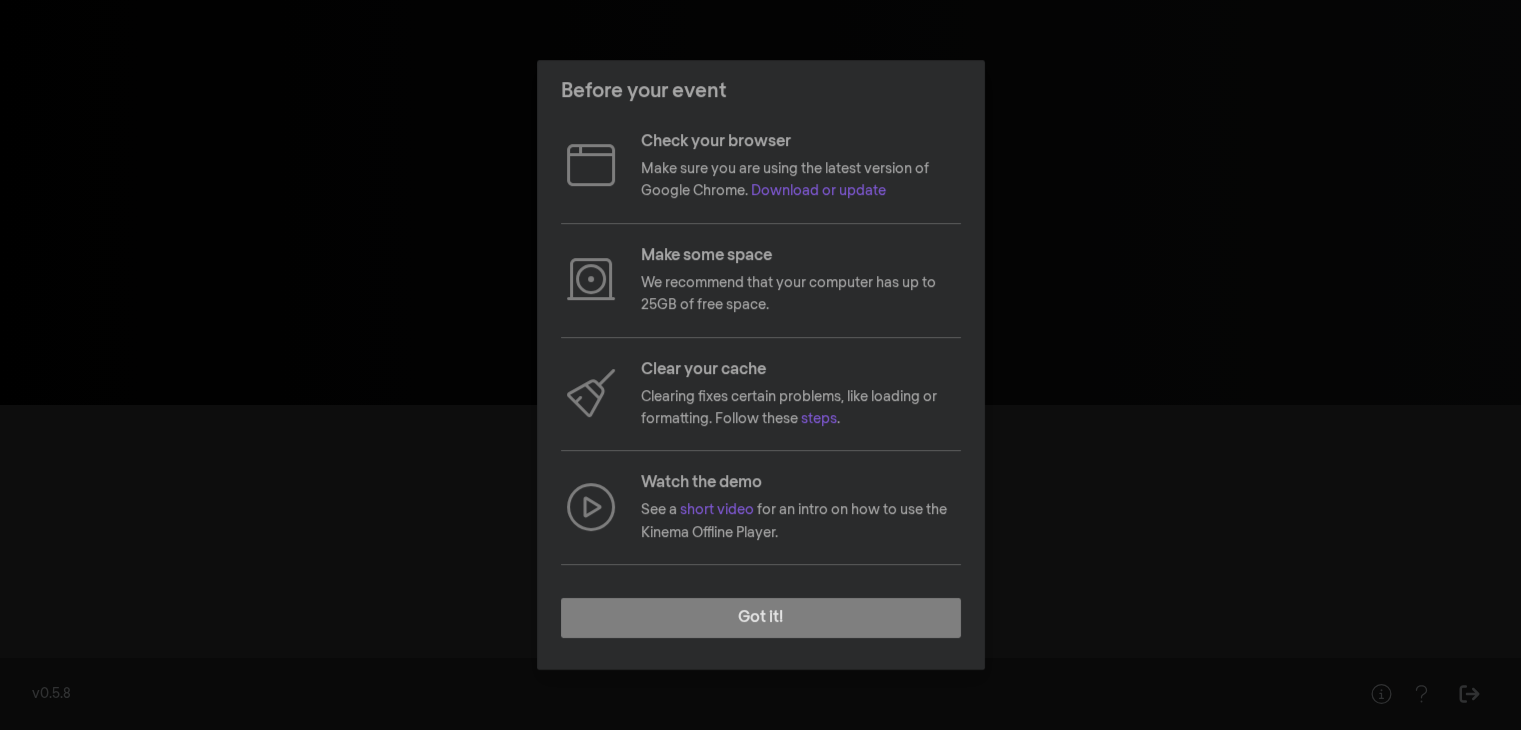 scroll, scrollTop: 0, scrollLeft: 0, axis: both 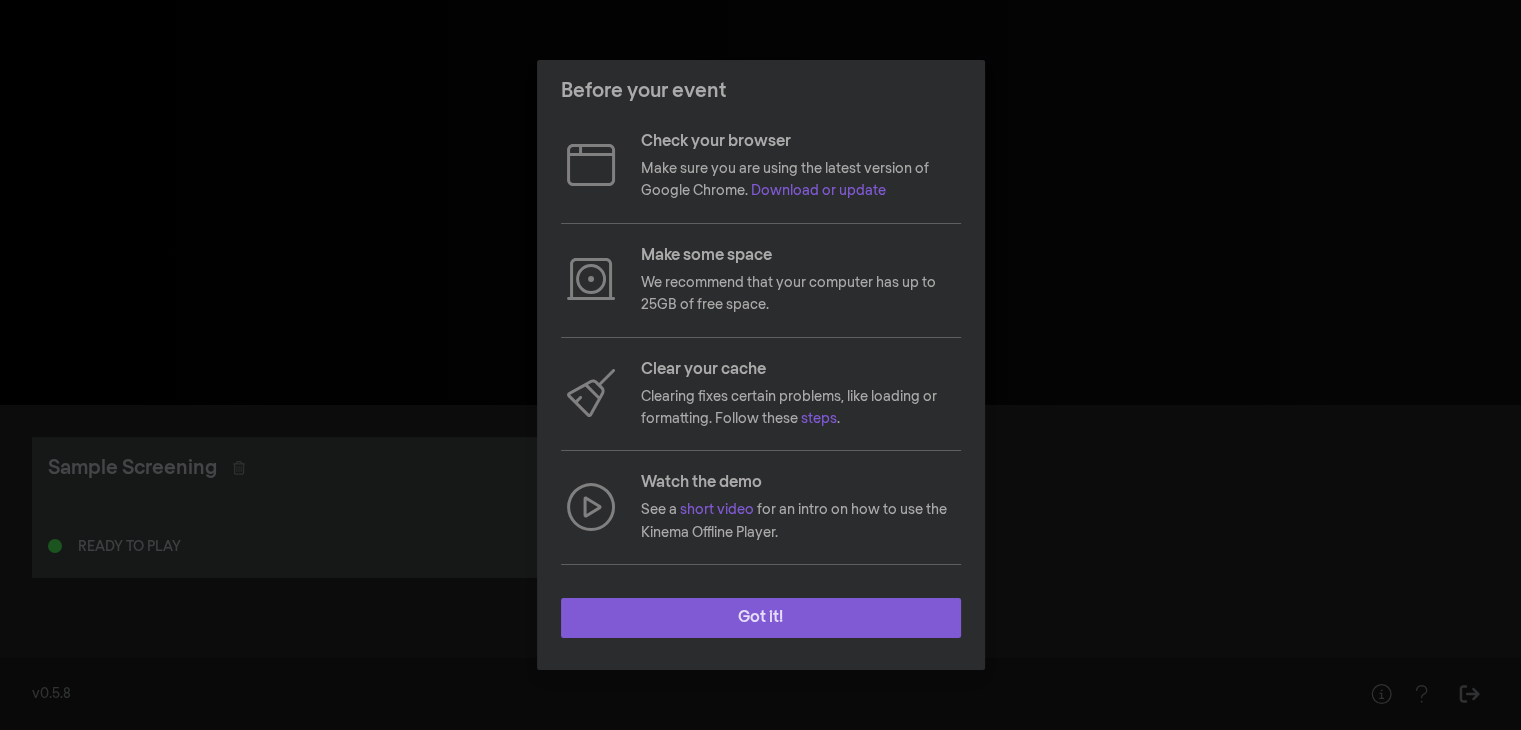 click on "Got it!" at bounding box center [761, 618] 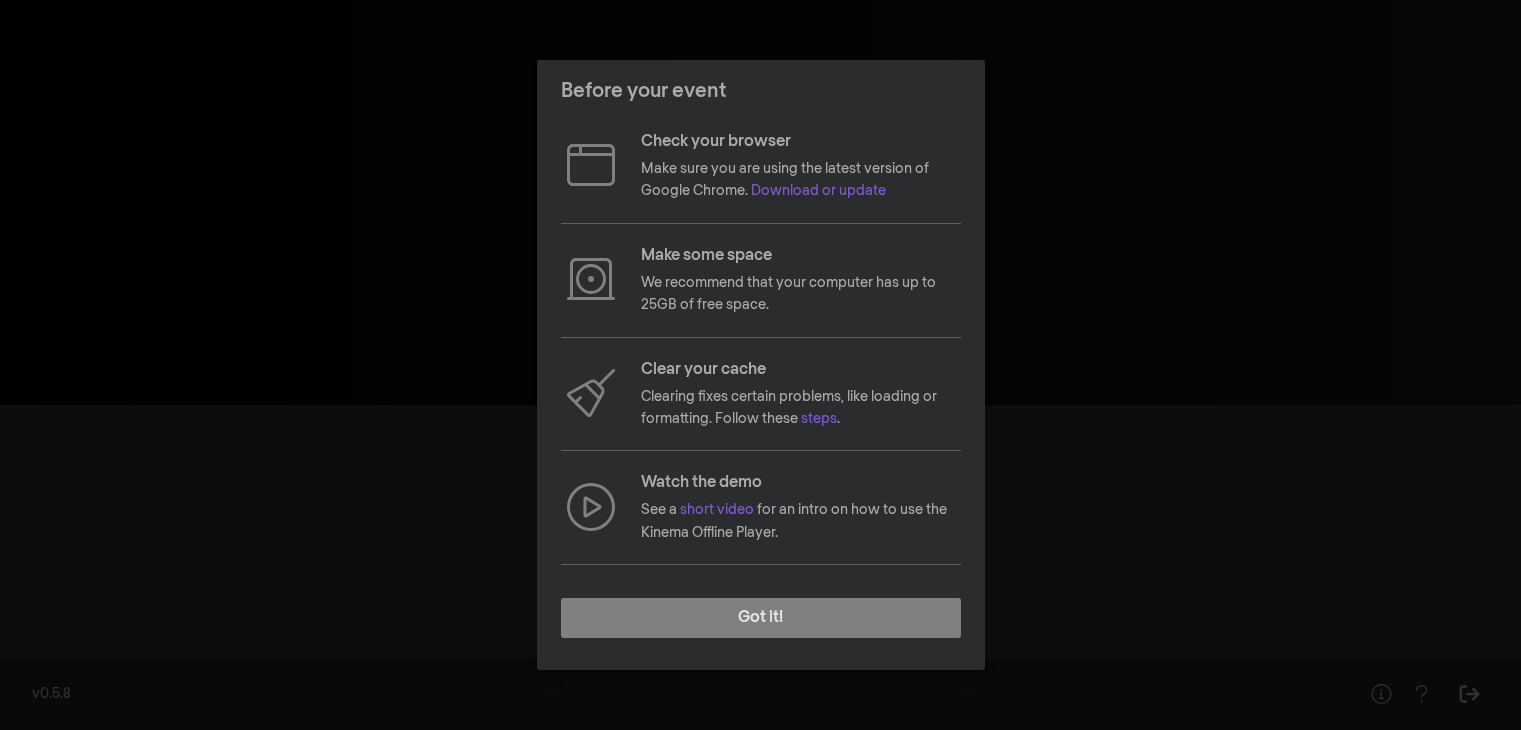 scroll, scrollTop: 0, scrollLeft: 0, axis: both 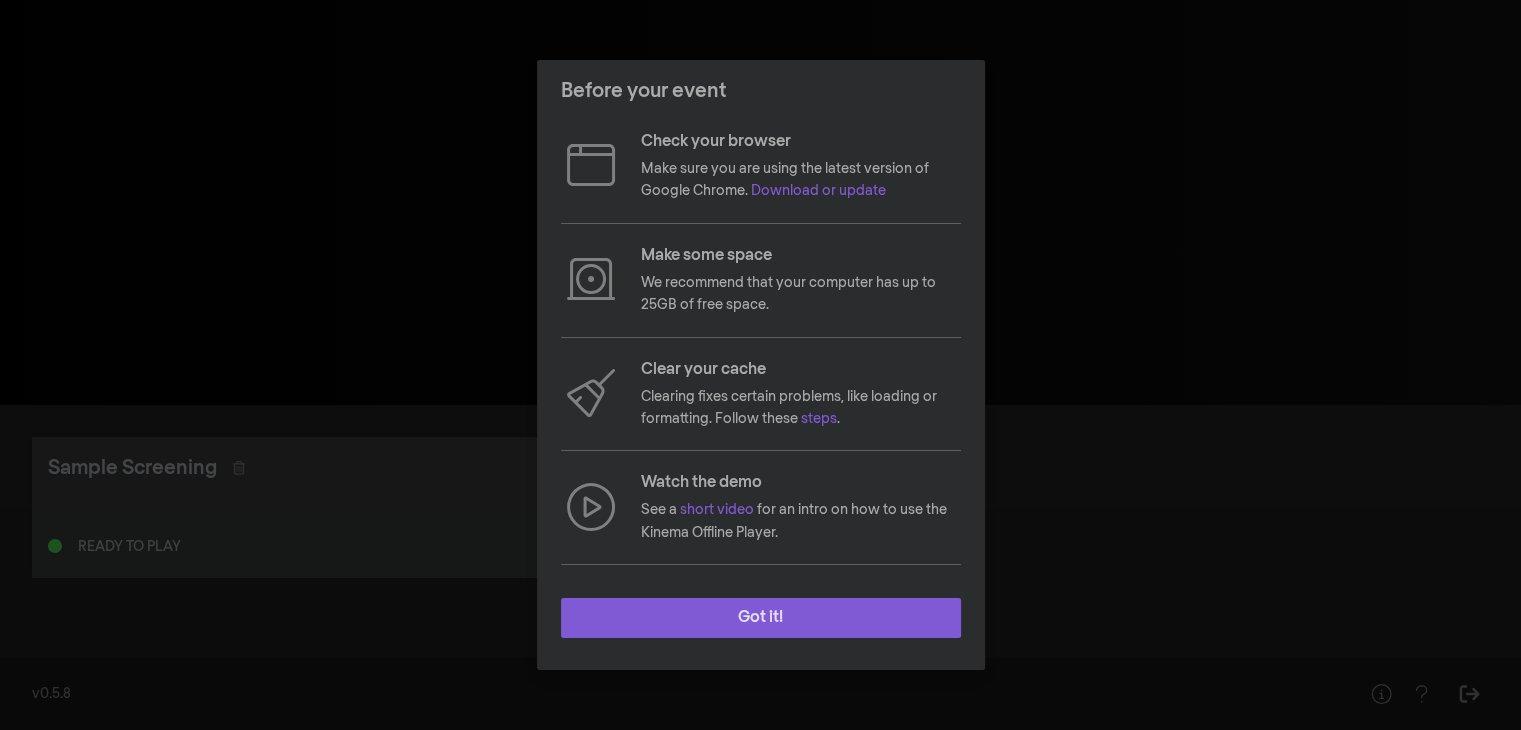 click on "Got it!" at bounding box center (761, 618) 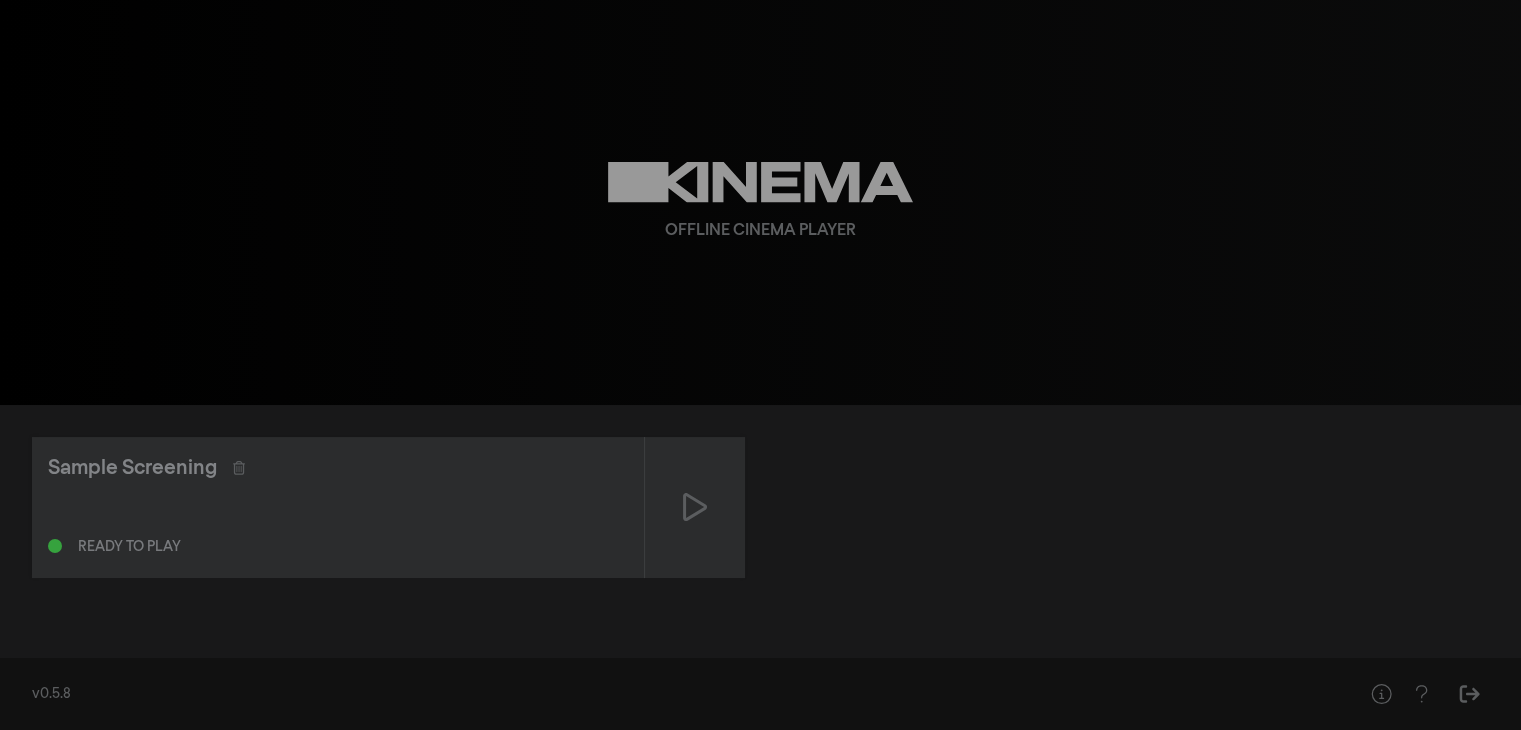 click on "v0.5.8" at bounding box center (676, 694) 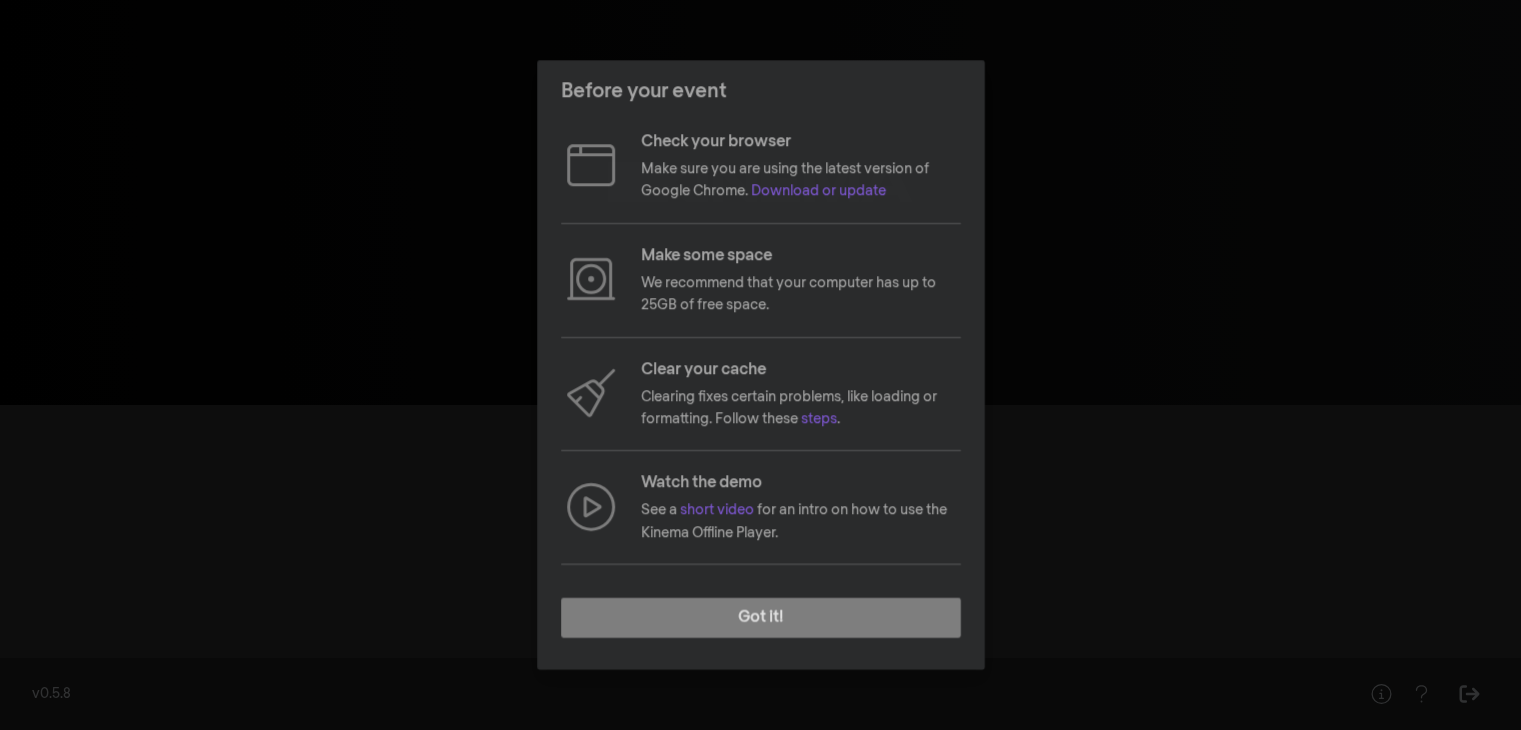 scroll, scrollTop: 0, scrollLeft: 0, axis: both 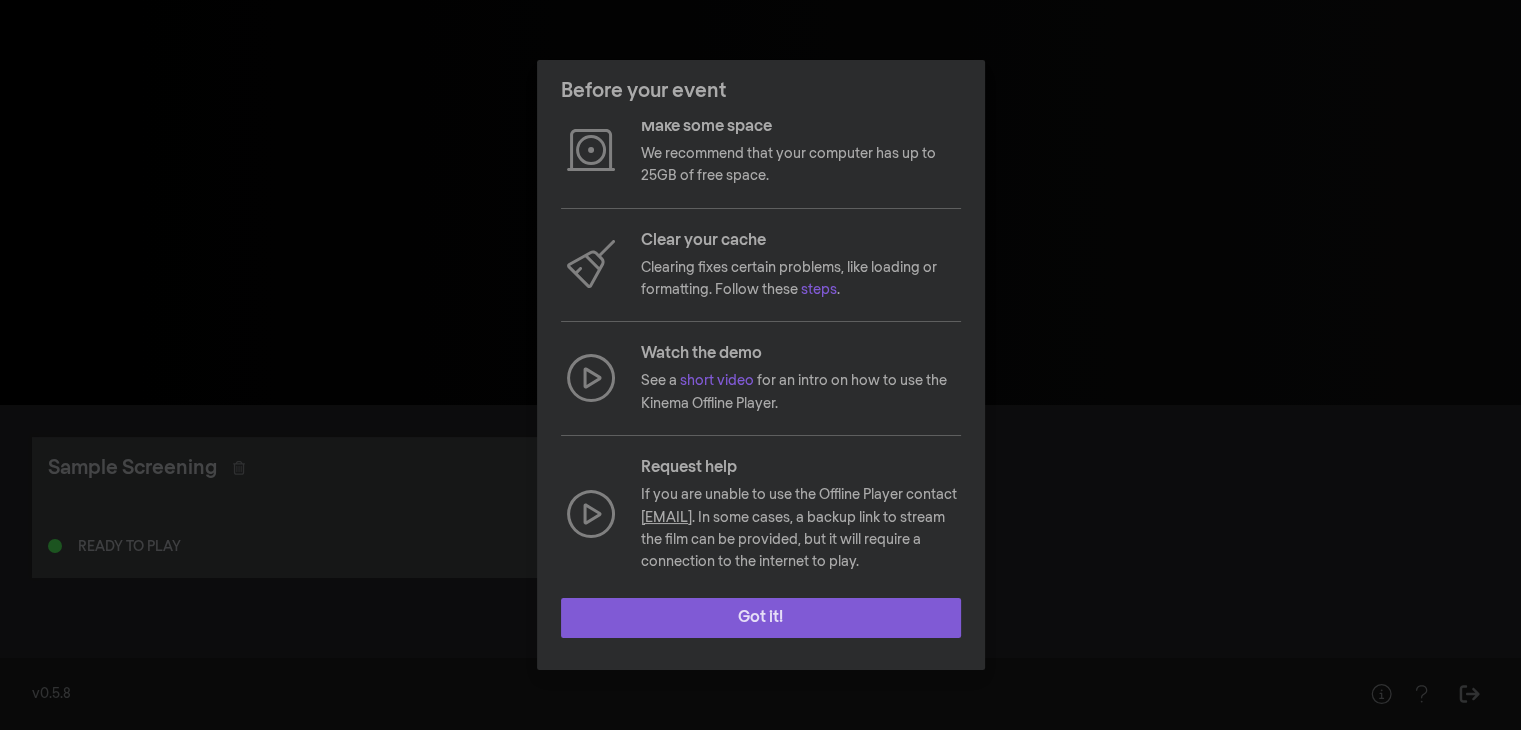 click on "Got it!" at bounding box center (761, 618) 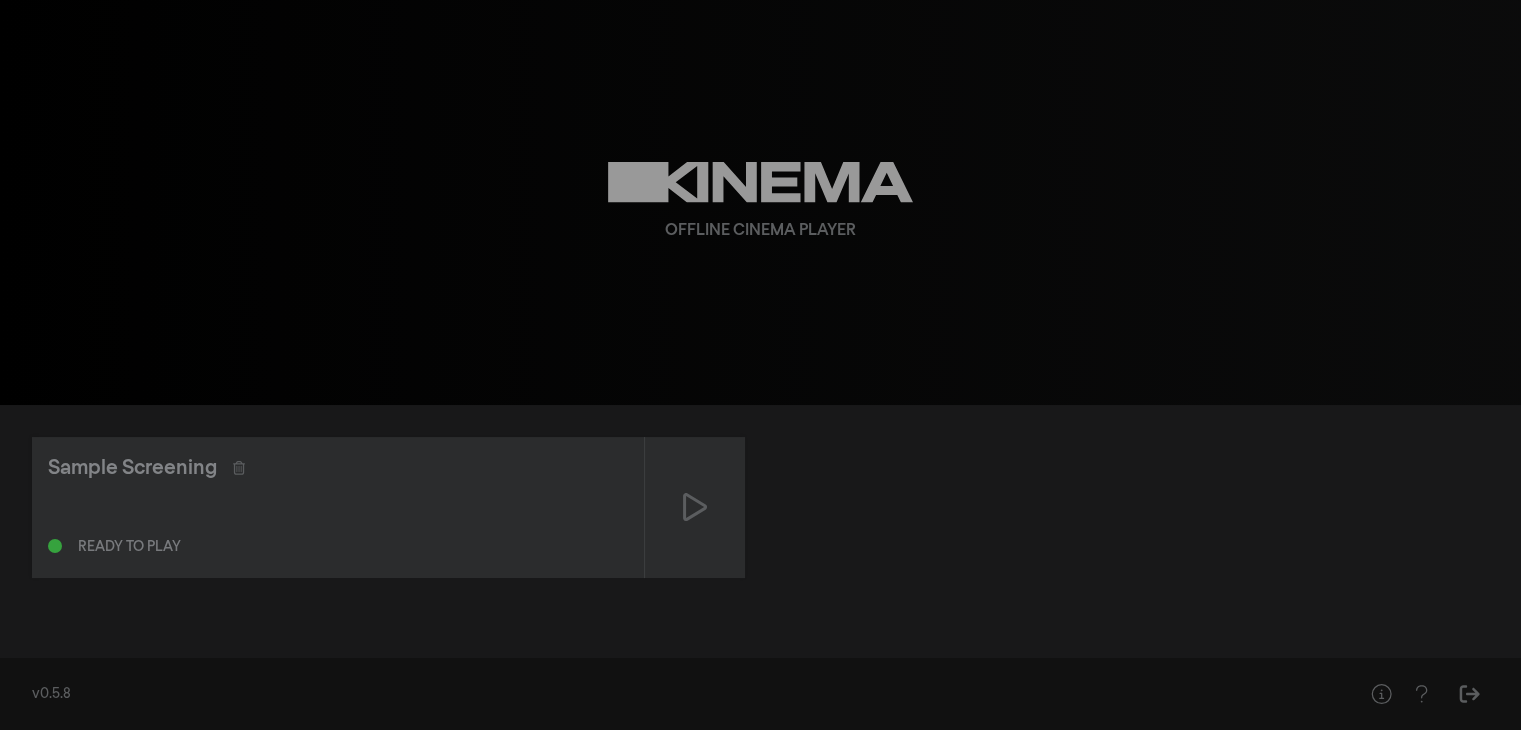 click on "Offline Cinema Player" at bounding box center (760, 231) 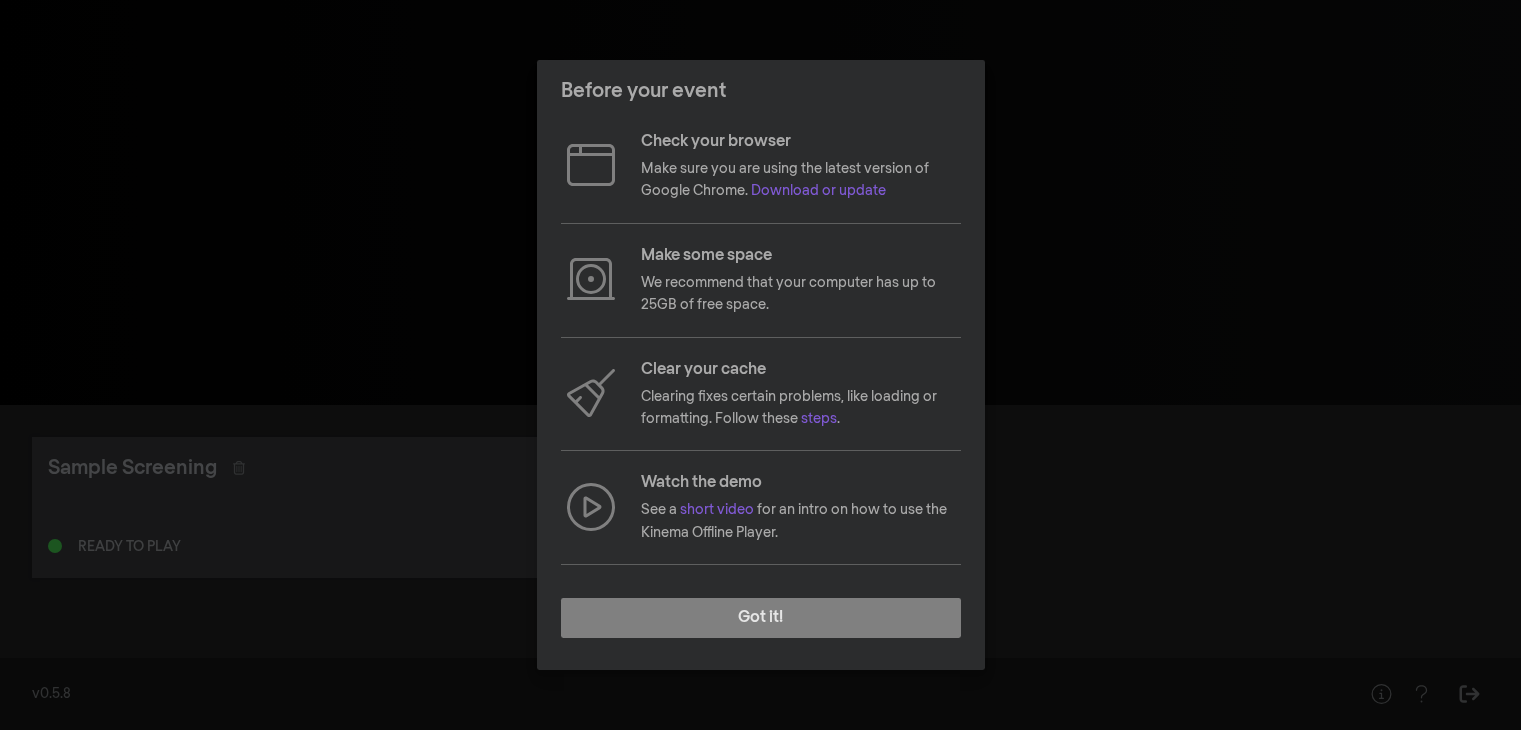 scroll, scrollTop: 0, scrollLeft: 0, axis: both 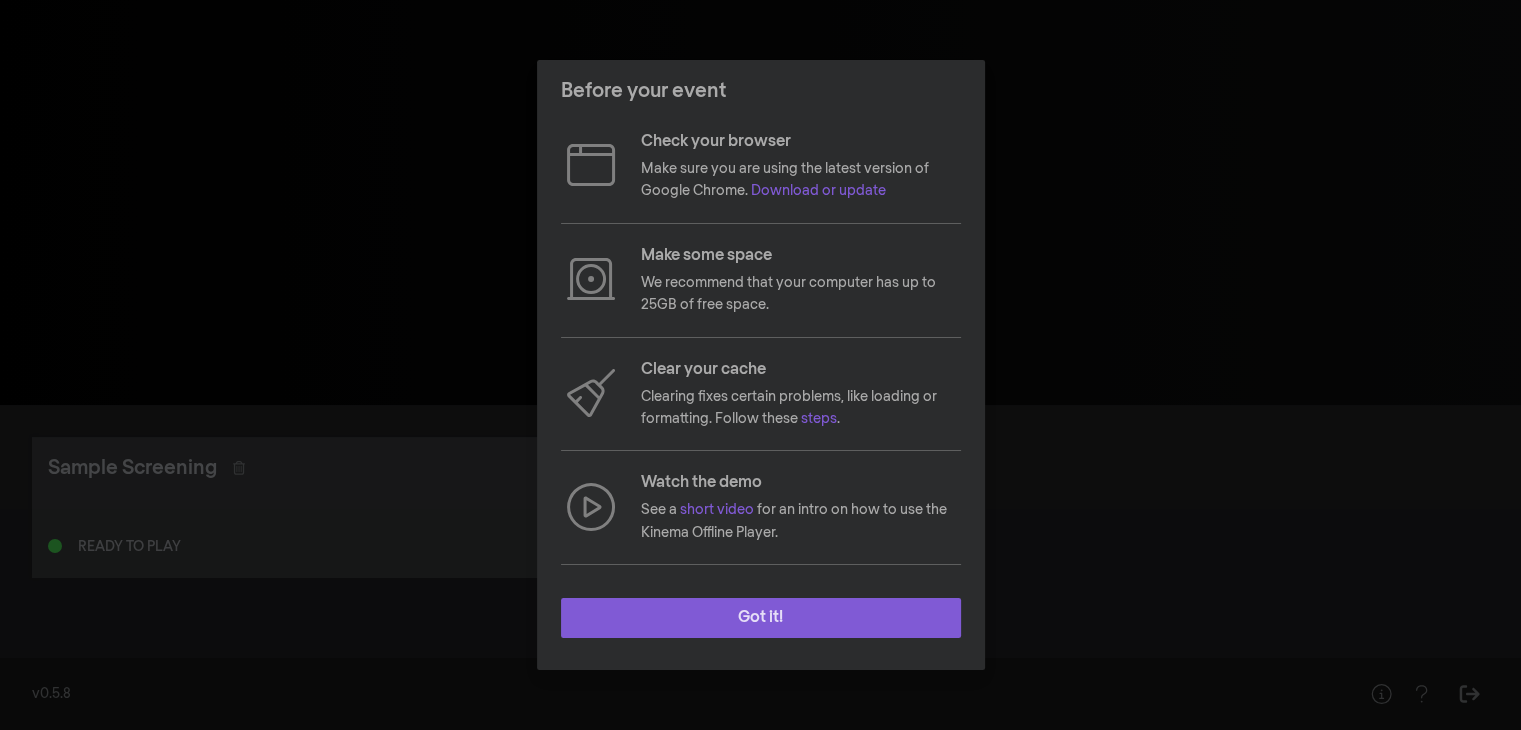 click on "Got it!" at bounding box center [761, 618] 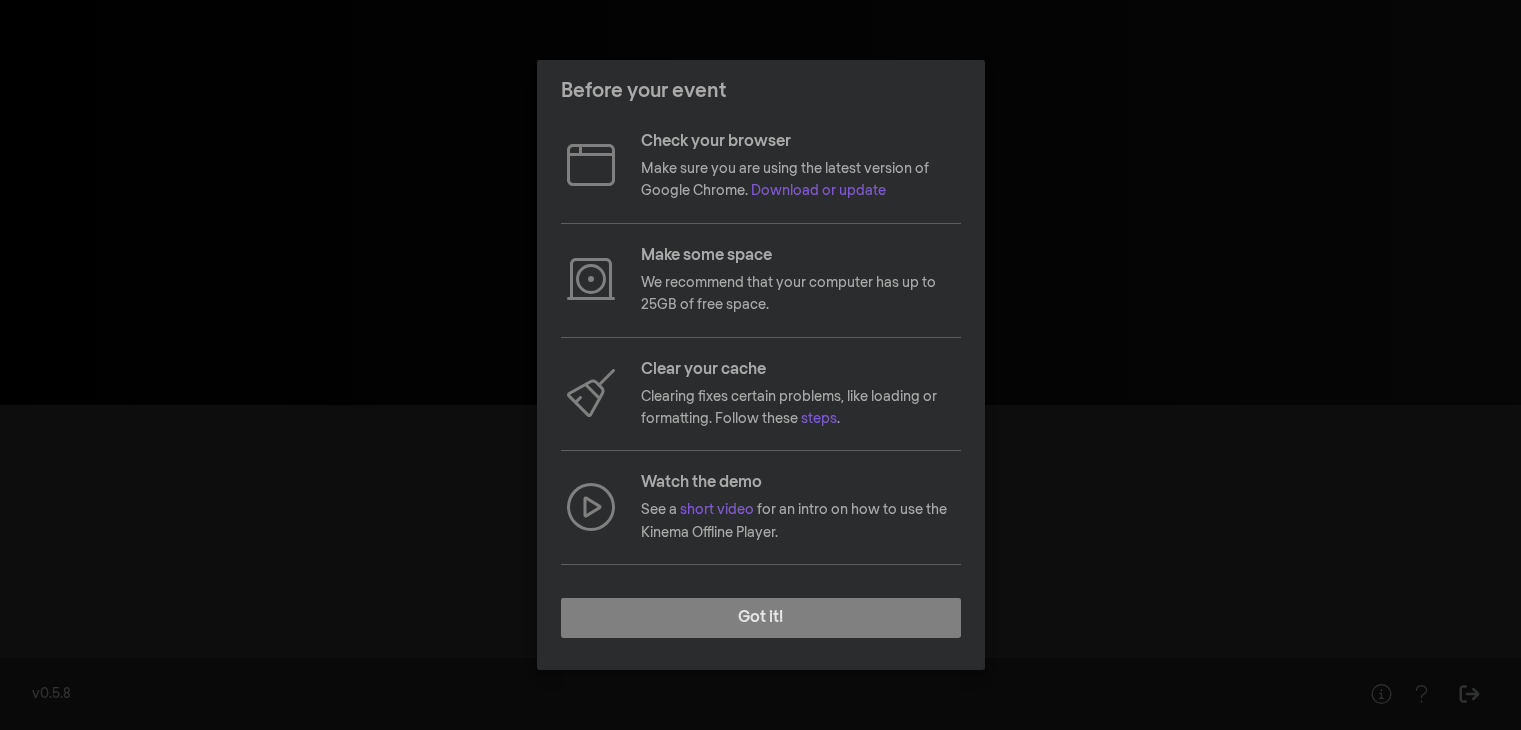 scroll, scrollTop: 0, scrollLeft: 0, axis: both 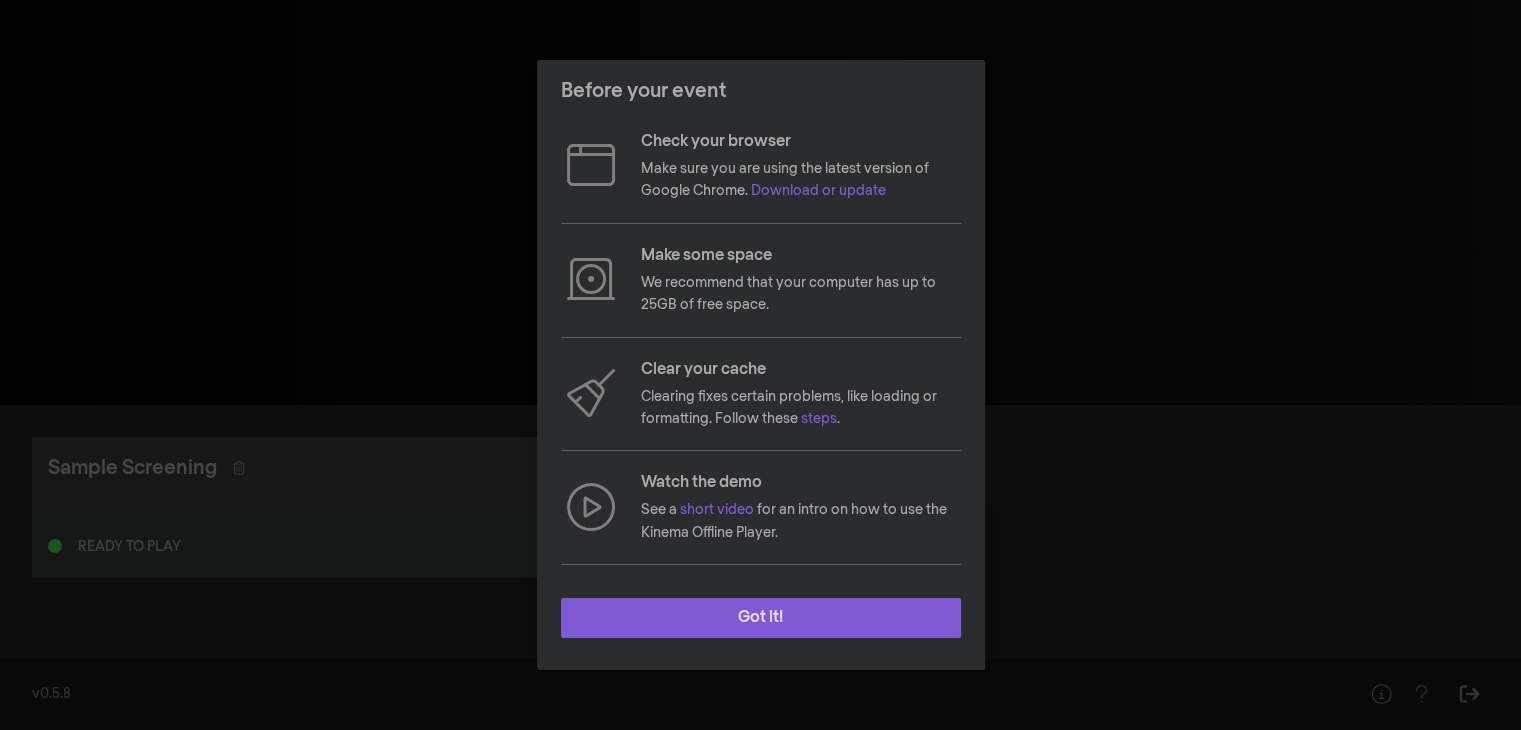 click on "Got it!" at bounding box center (761, 618) 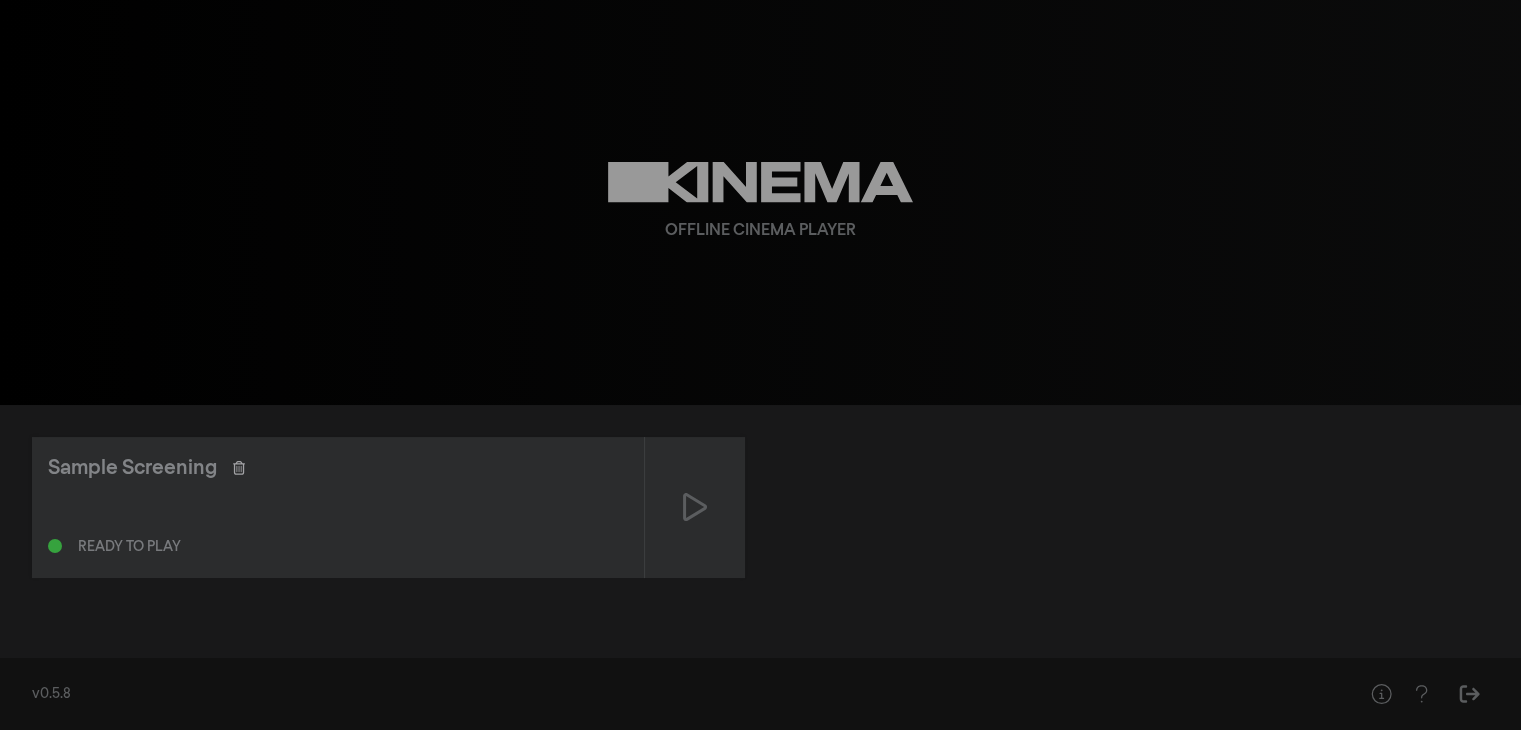 click at bounding box center (283, 468) 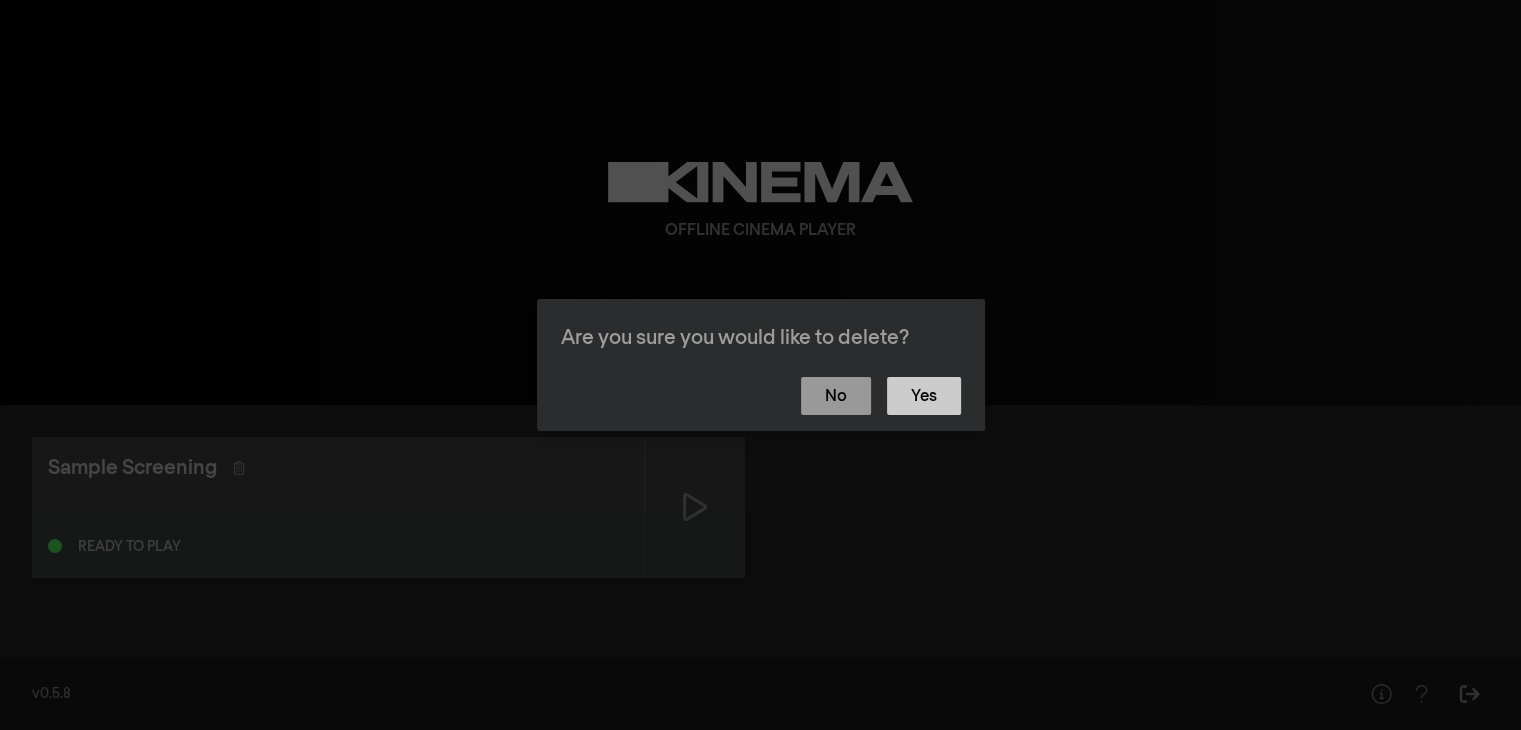 click on "Yes" at bounding box center (924, 396) 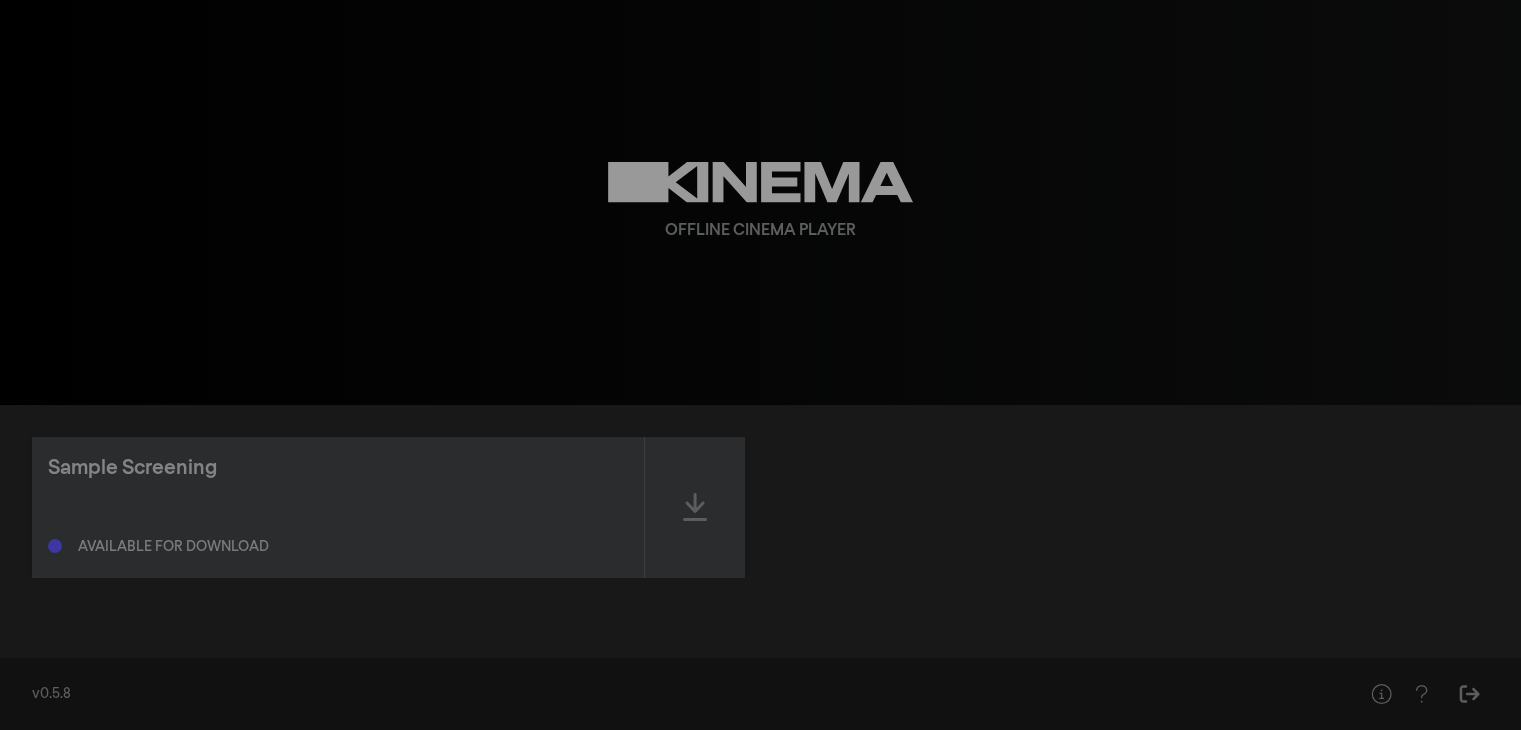 click on "Available for download" at bounding box center (173, 547) 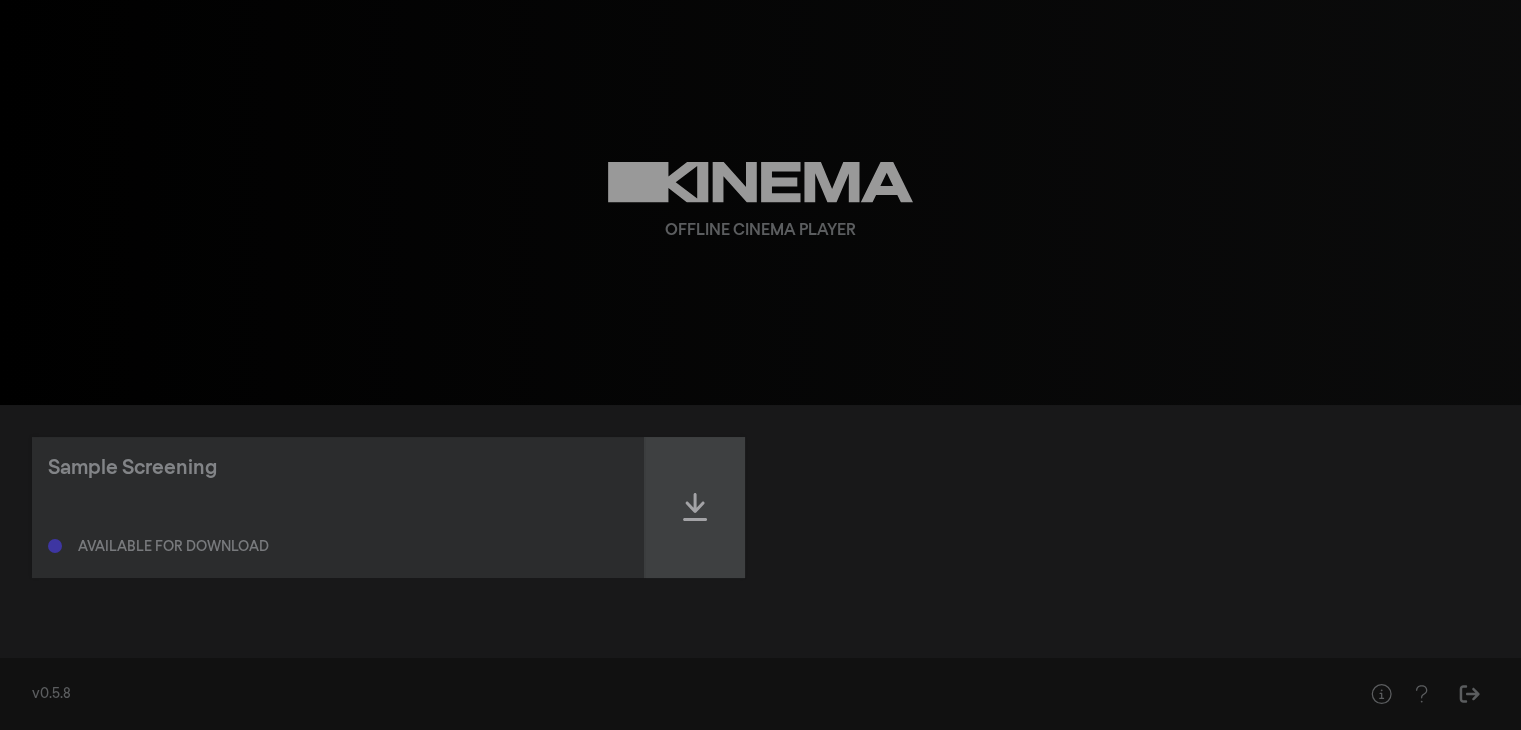 click 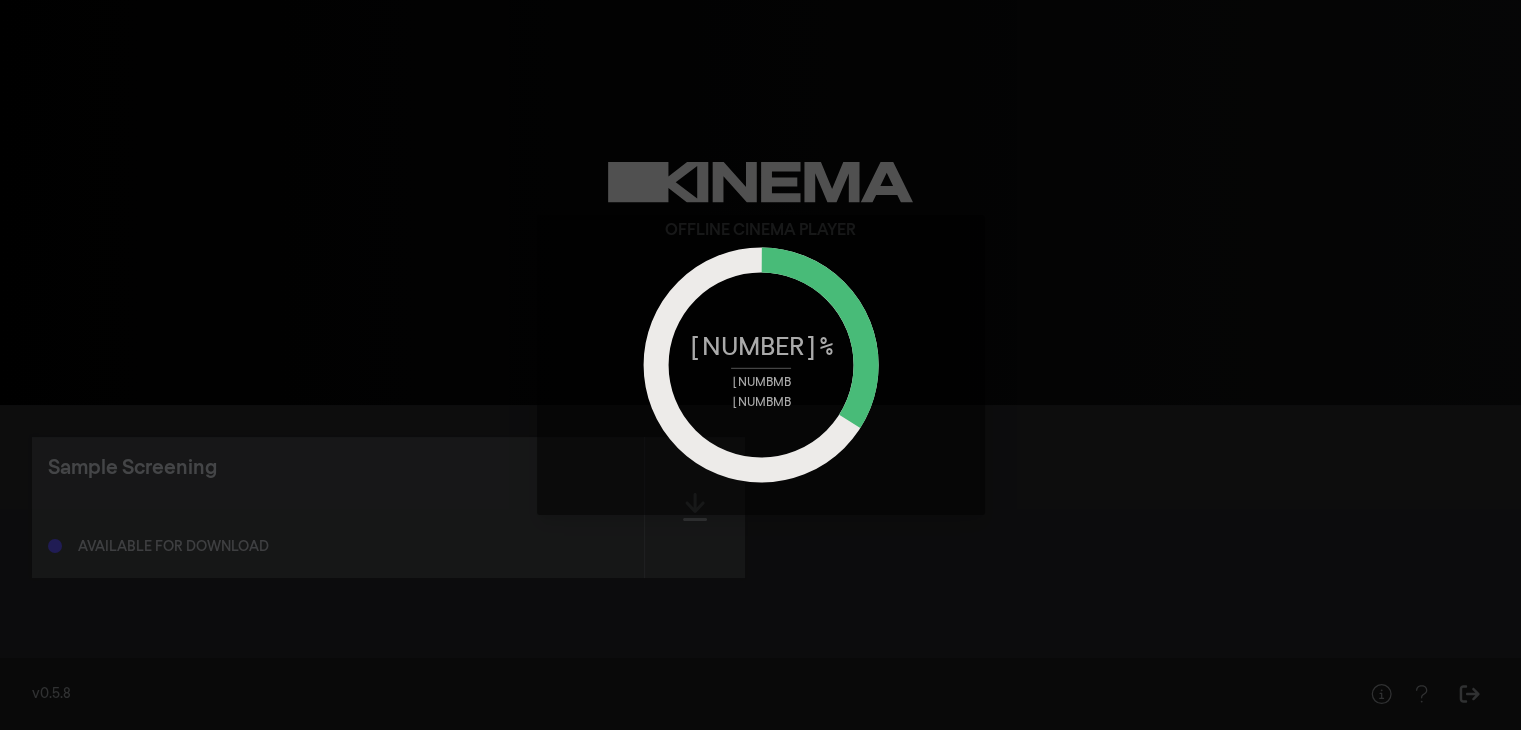 click on "34 % 46 MB 149 MB" at bounding box center [761, 365] 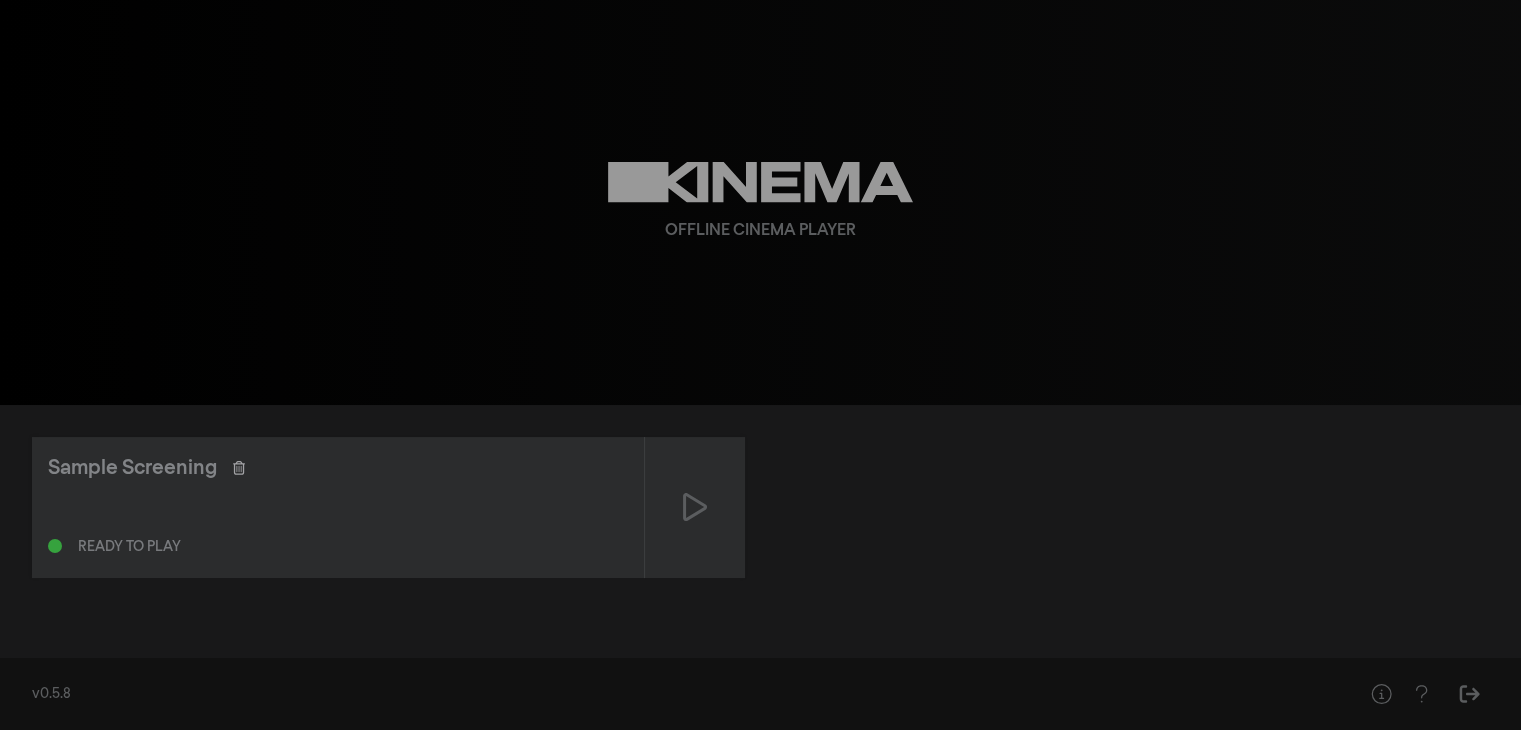click 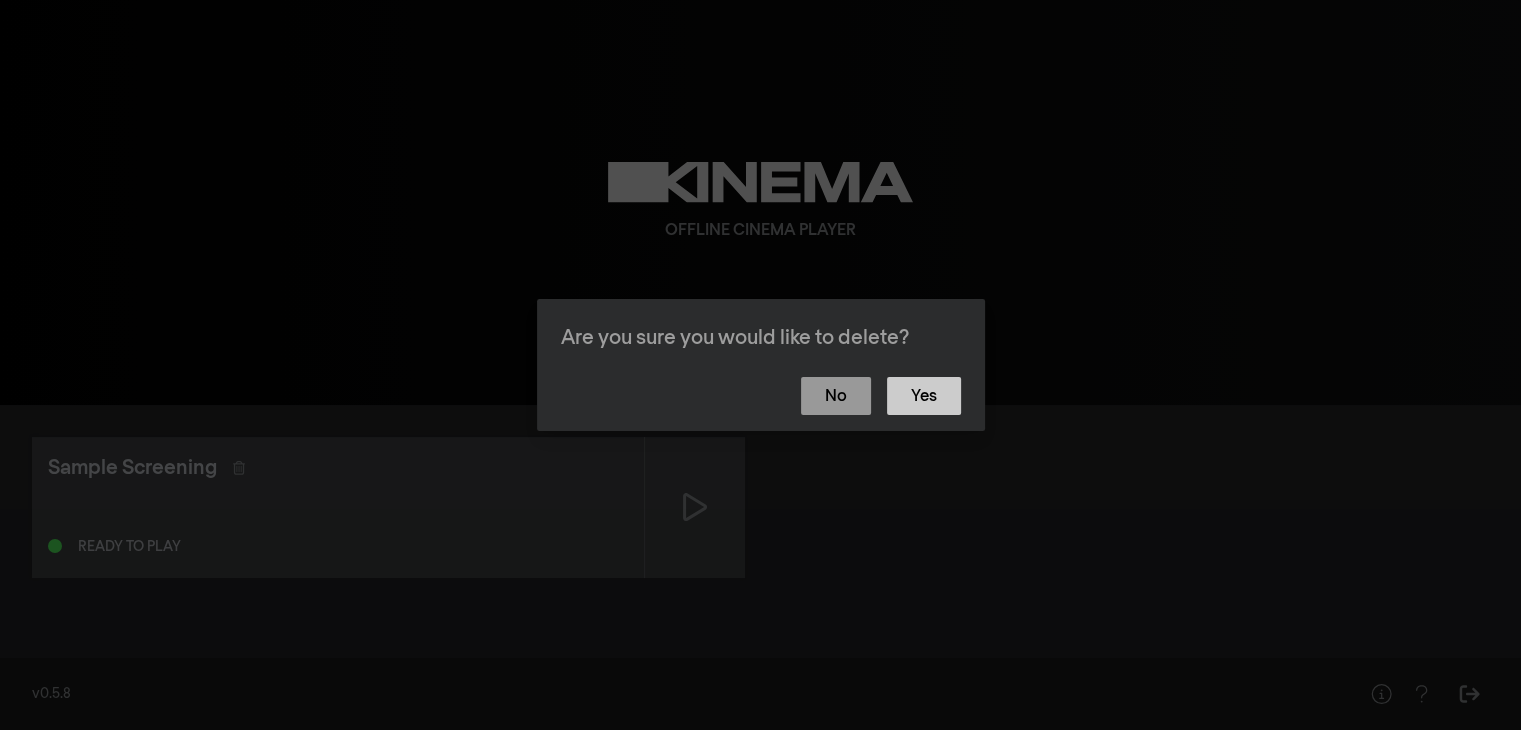 click on "Yes" at bounding box center [924, 396] 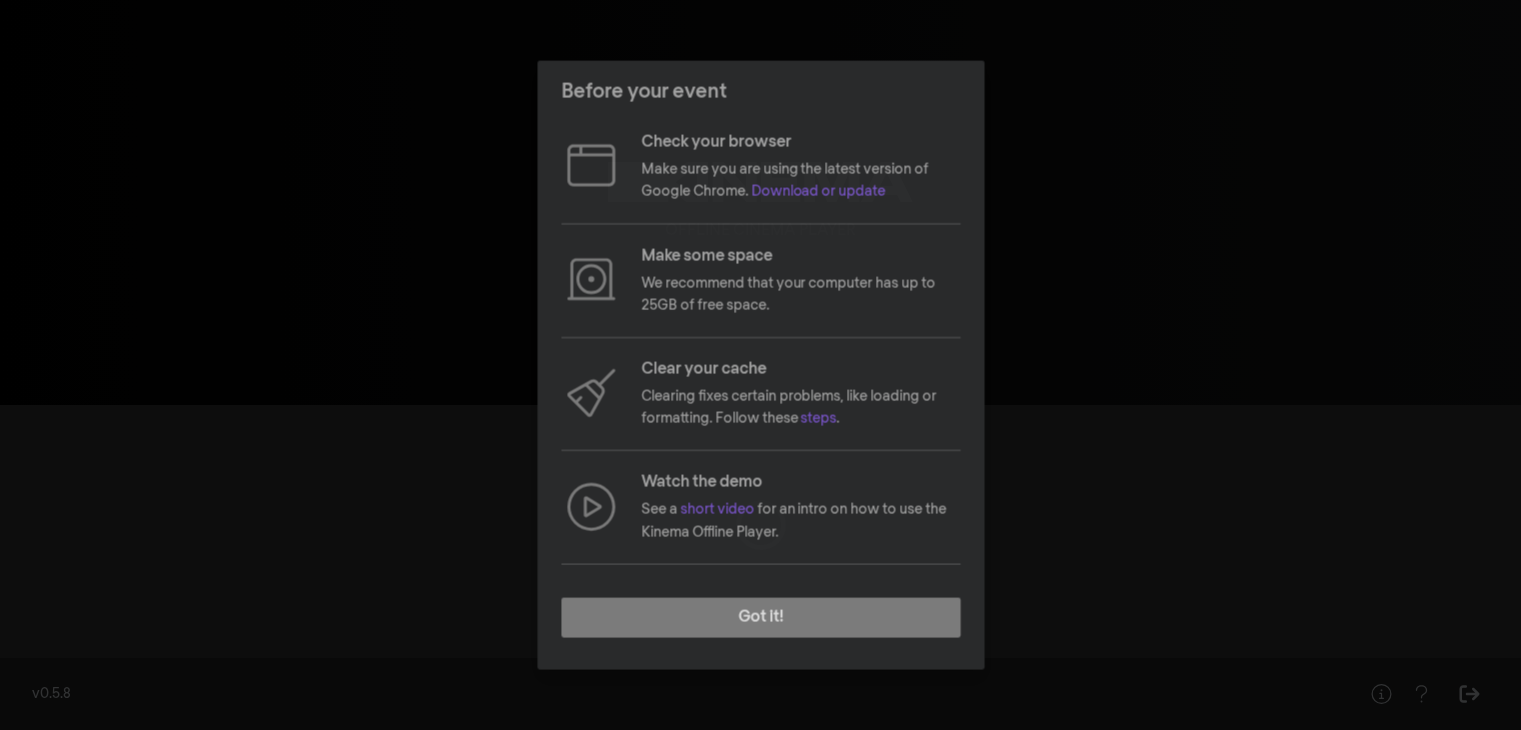 scroll, scrollTop: 0, scrollLeft: 0, axis: both 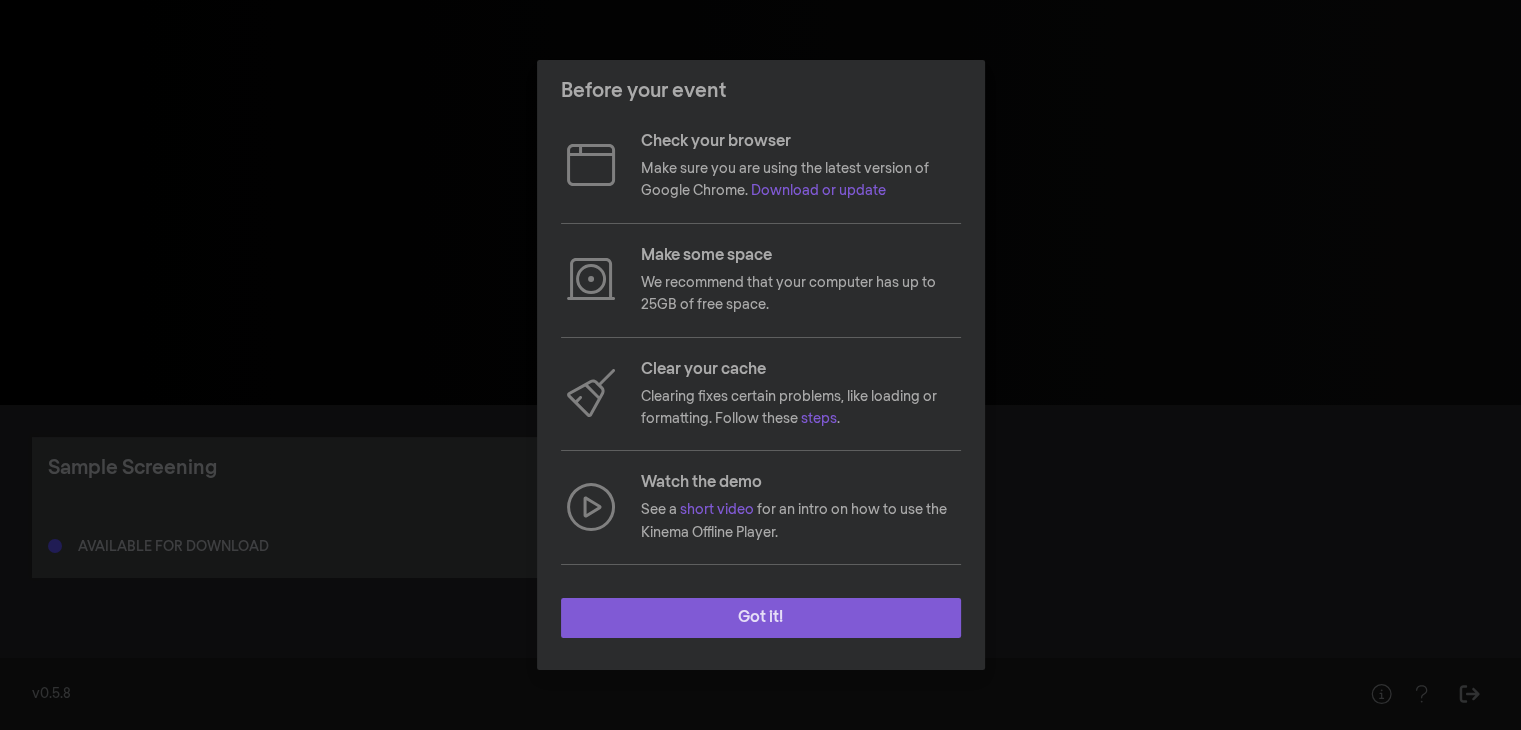 click on "Got it!" at bounding box center [761, 618] 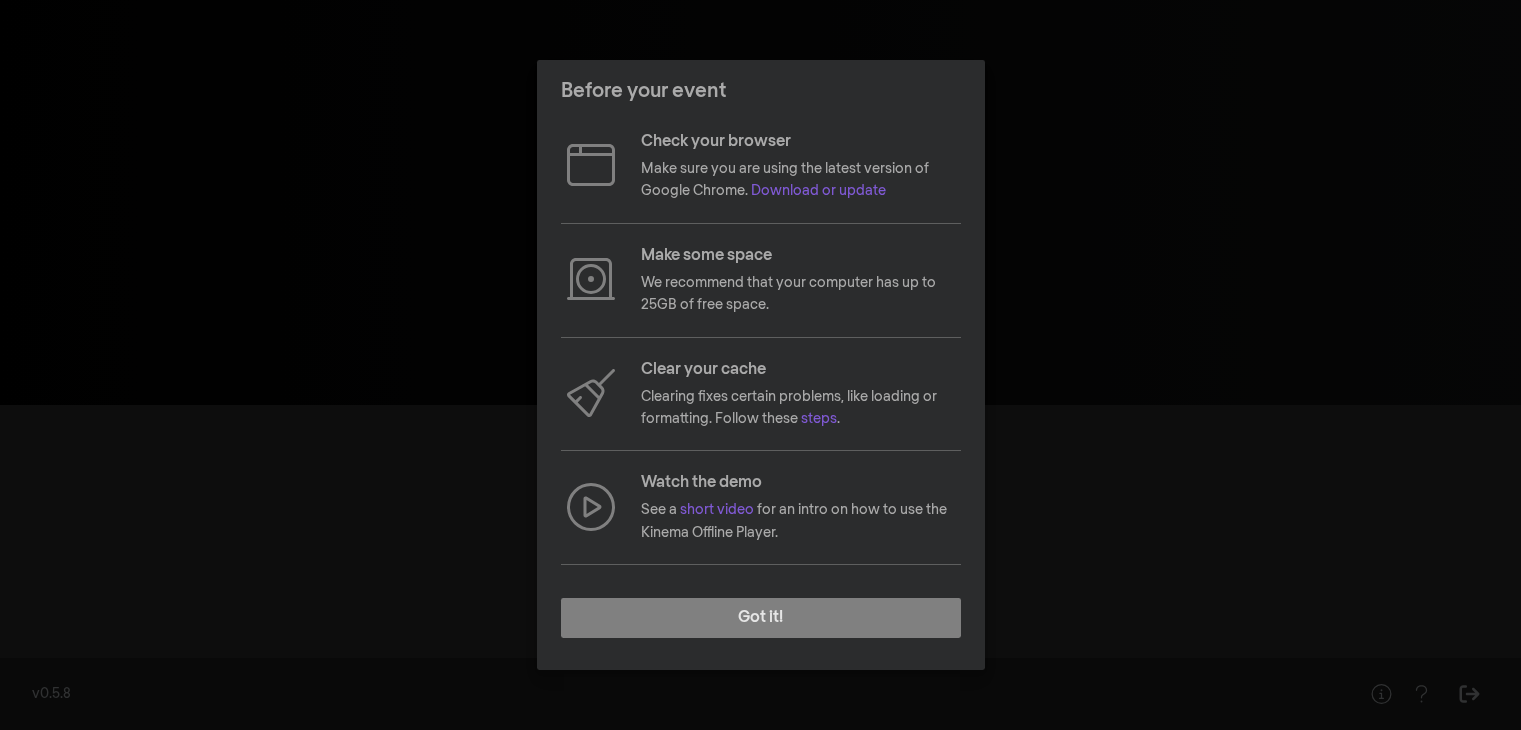 scroll, scrollTop: 0, scrollLeft: 0, axis: both 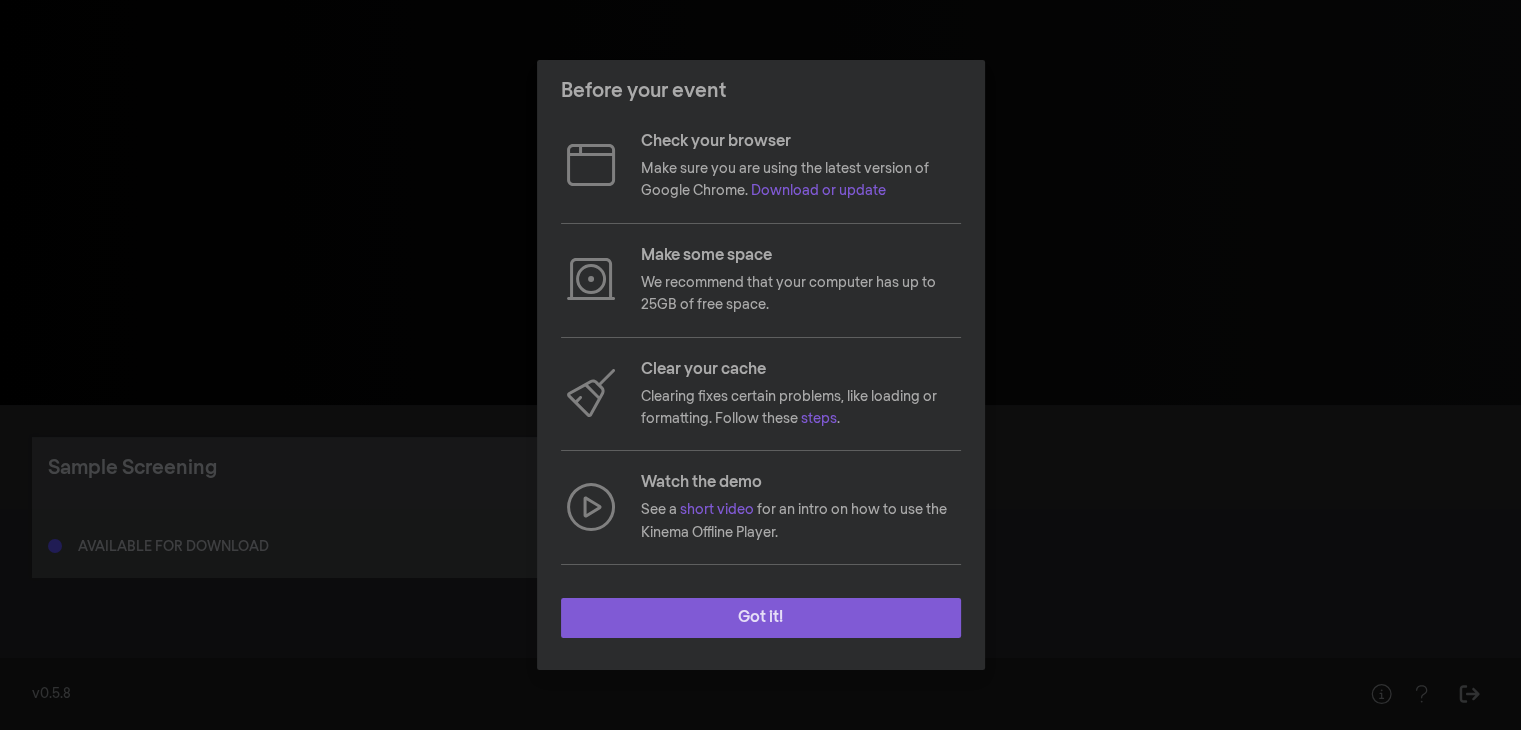 click on "Got it!" at bounding box center [761, 618] 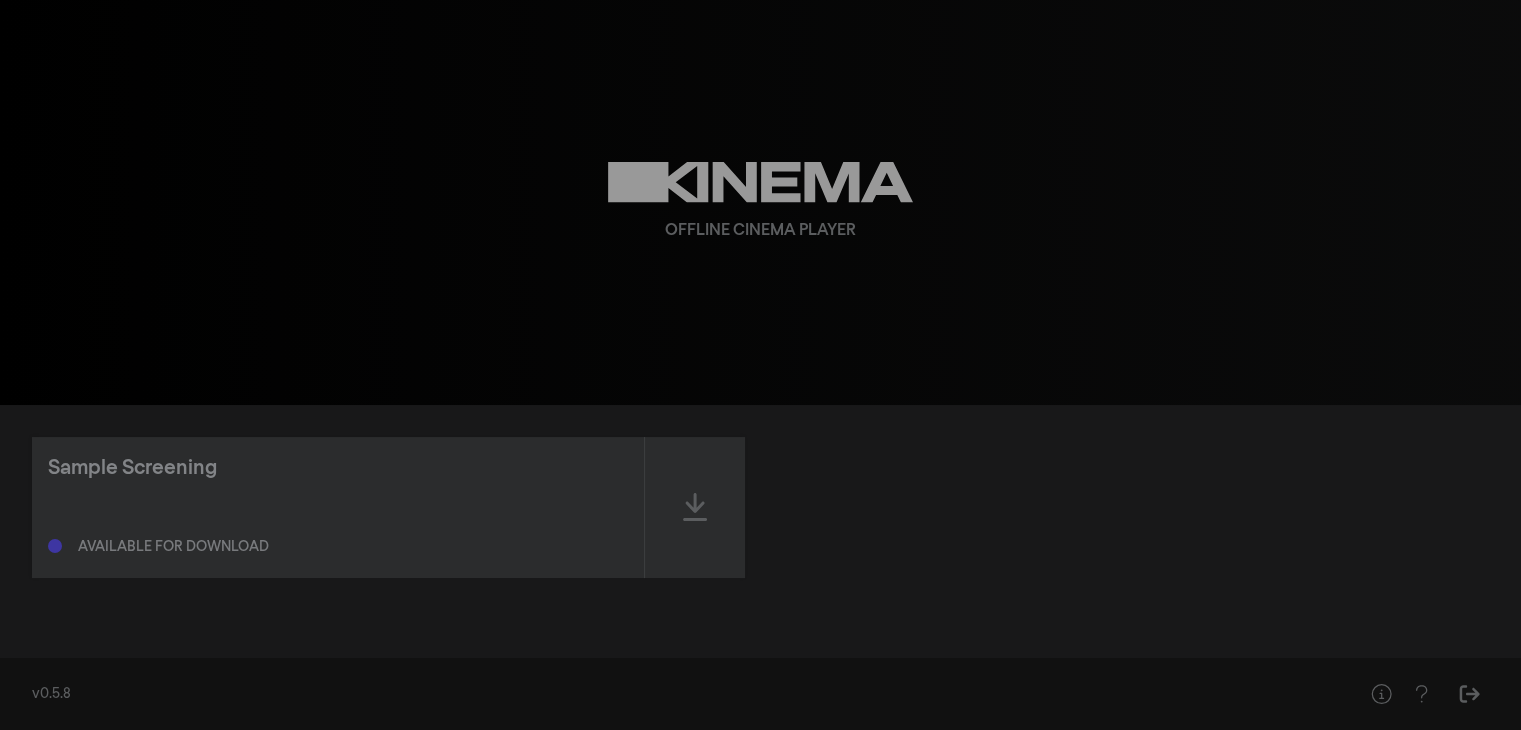 click on "Offline Cinema Player" at bounding box center (761, 202) 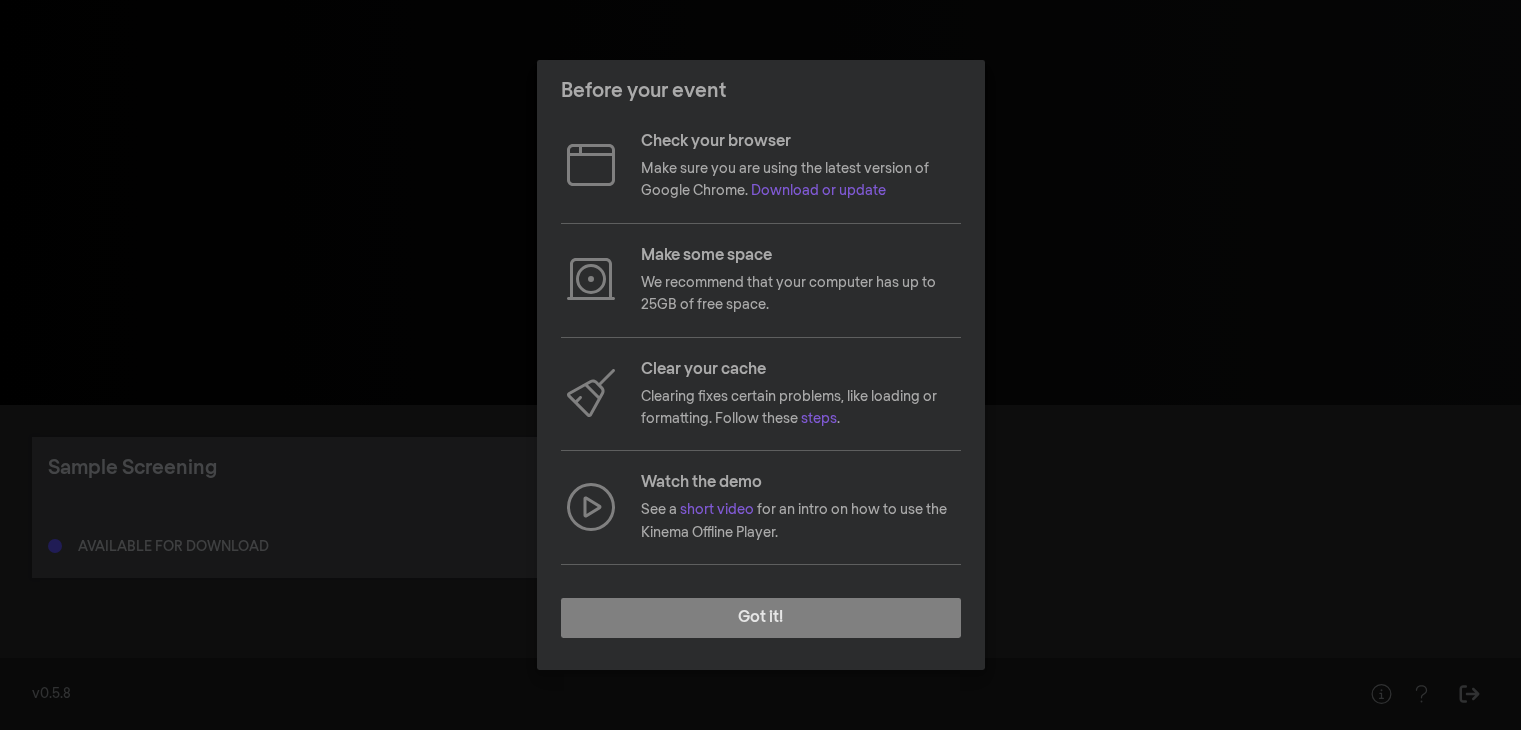 scroll, scrollTop: 0, scrollLeft: 0, axis: both 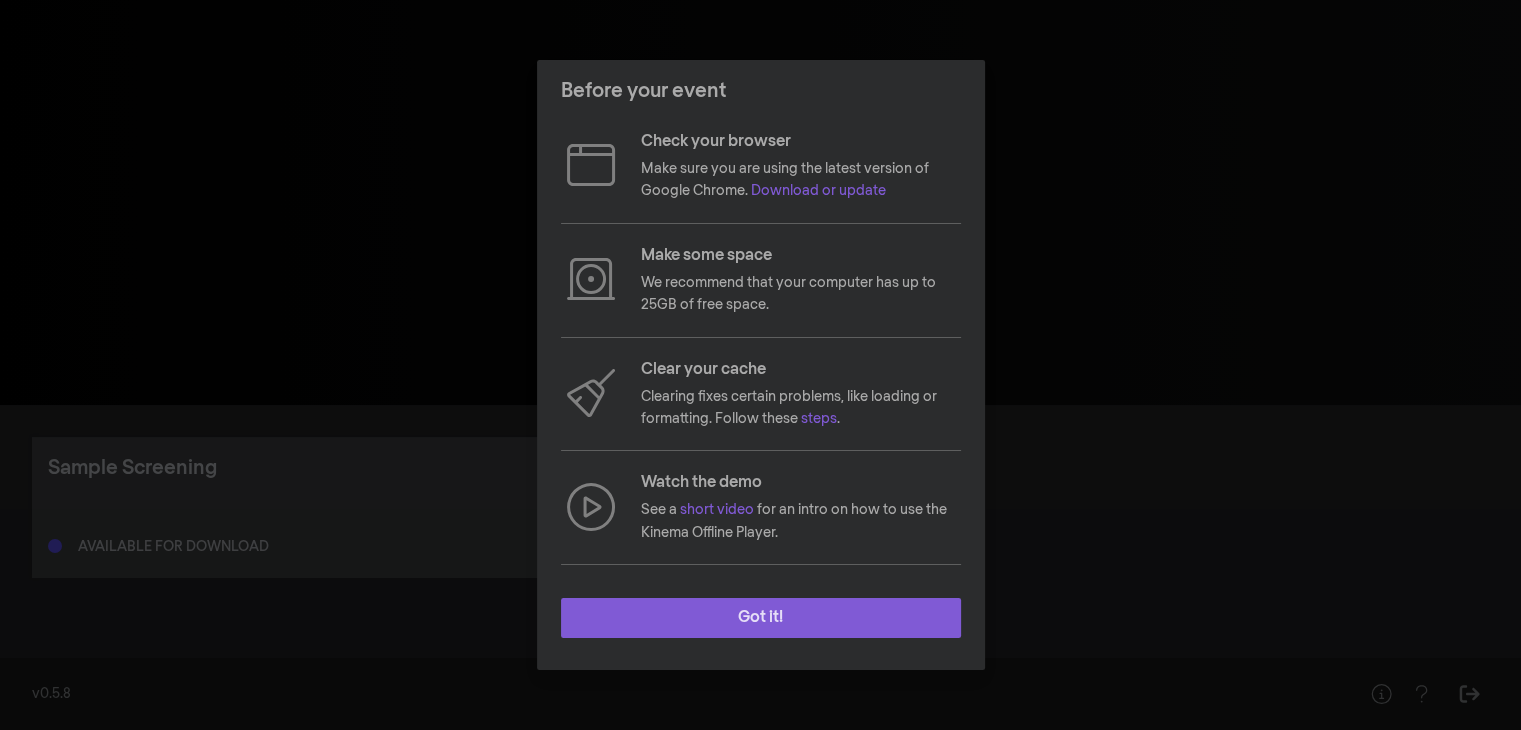 click on "Got it!" at bounding box center [761, 618] 